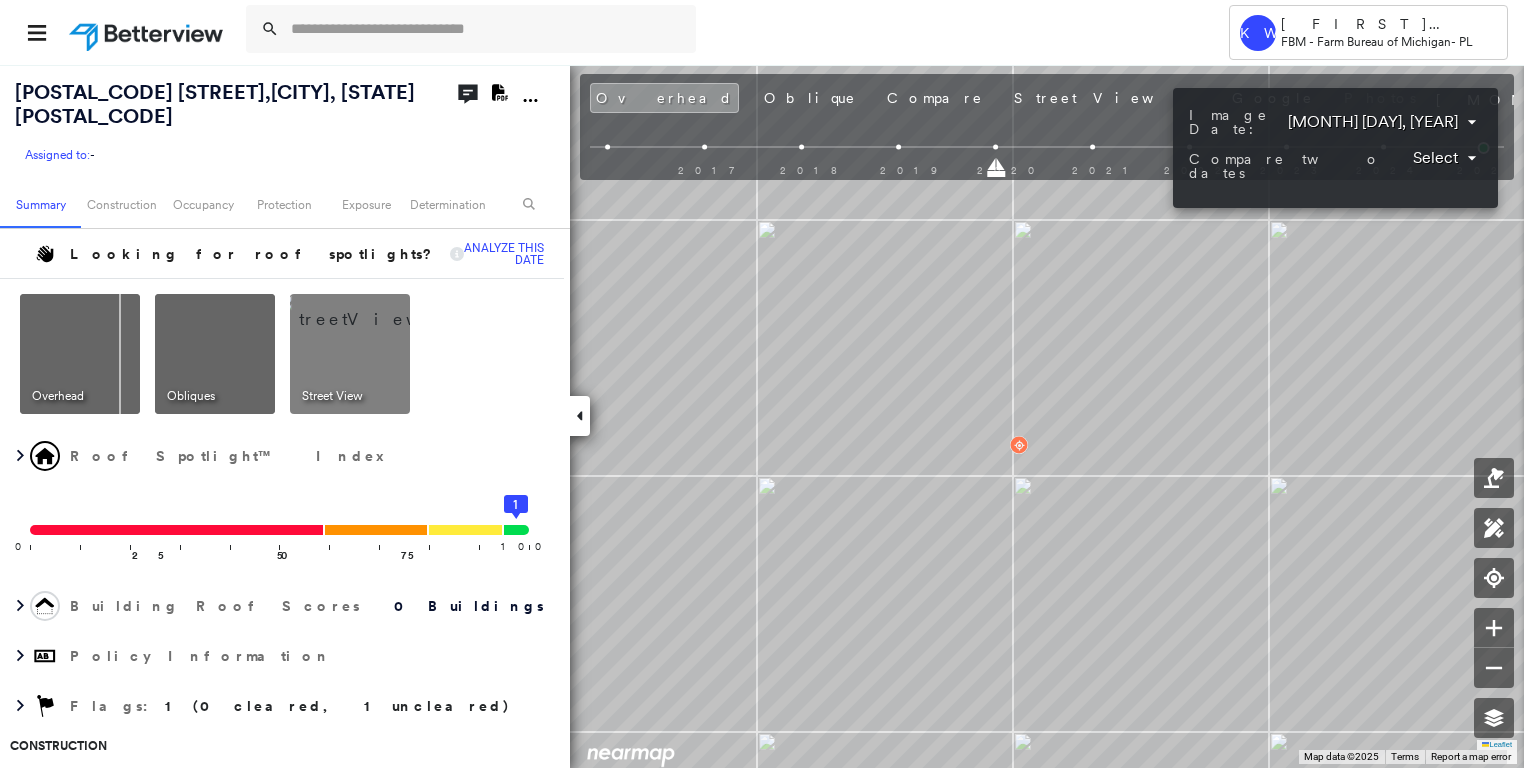 scroll, scrollTop: 0, scrollLeft: 0, axis: both 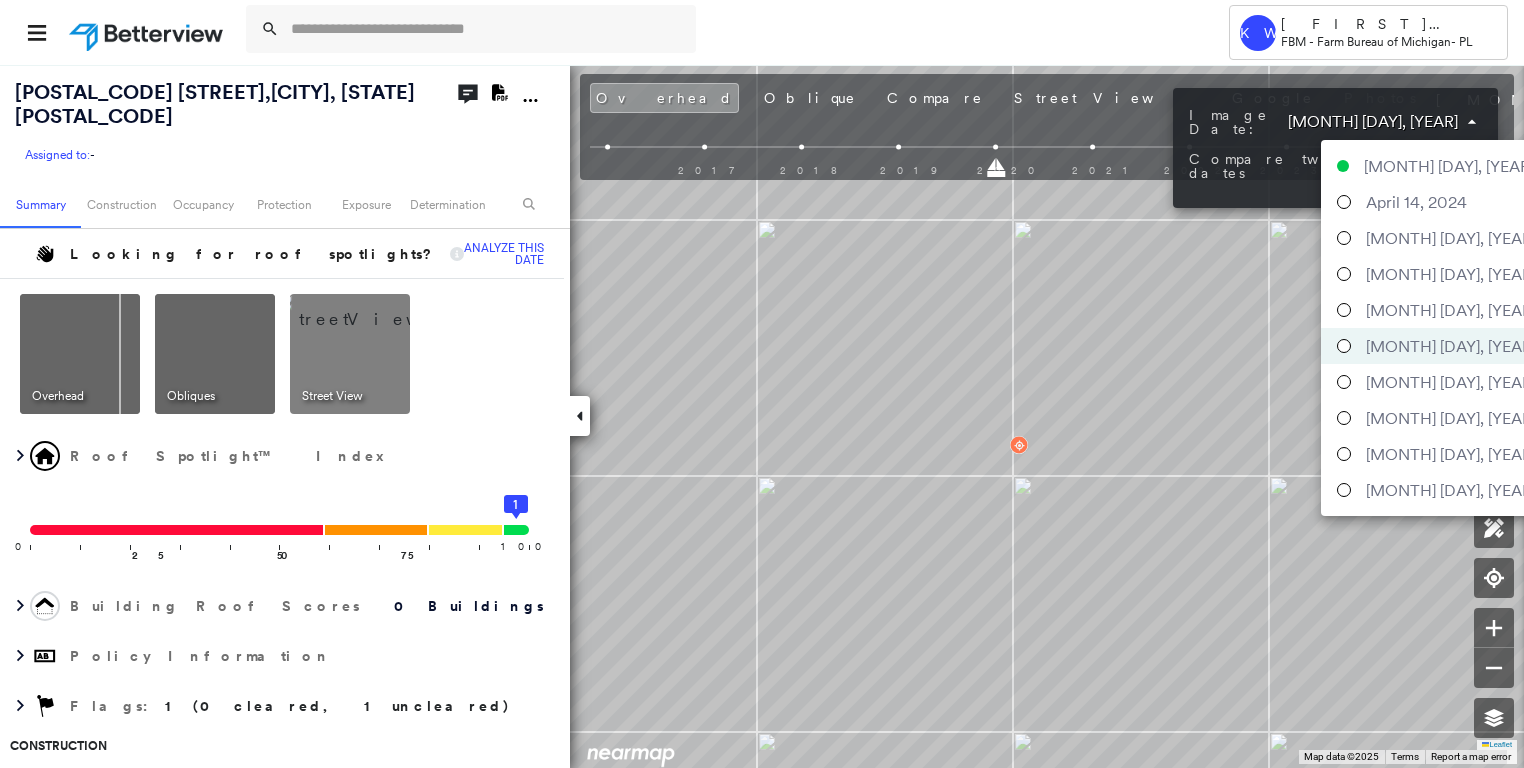 click on "Tower KW Kristina Wallace FBM - Farm Bureau of Michigan  -   PL [NUMBER] [STREET],  [CITY], [STATE] [POSTAL_CODE] Assigned to:  - Assigned to:  - Assigned to:  - Open Comments Download PDF Report Summary Construction Occupancy Protection Exposure Determination Looking for roof spotlights? Analyze this date Overhead Obliques Street View Roof Spotlight™ Index 0 100 25 50 75 1 Building Roof Scores 0 Buildings Policy Information Flags :  1 (0 cleared, 1 uncleared) Construction Occupancy Place Detail Protection Exposure FEMA Risk Index Additional Perils Determination Flags :  1 (0 cleared, 1 uncleared) Uncleared Flags (1) Cleared Flags  (0) Low Low Priority Flagged [MM]/[DD]/[YY] Clear Action Taken New Entry History Quote/New Business Terms & Conditions Added ACV Endorsement Added Cosmetic Endorsement Inspection/Loss Control Report Information Added to Inspection Survey Onsite Inspection Ordered Determined No Inspection Needed General Used Report to Further Agent/Insured Discussion Reject/Decline - New Business Save Renewal" at bounding box center [762, 384] 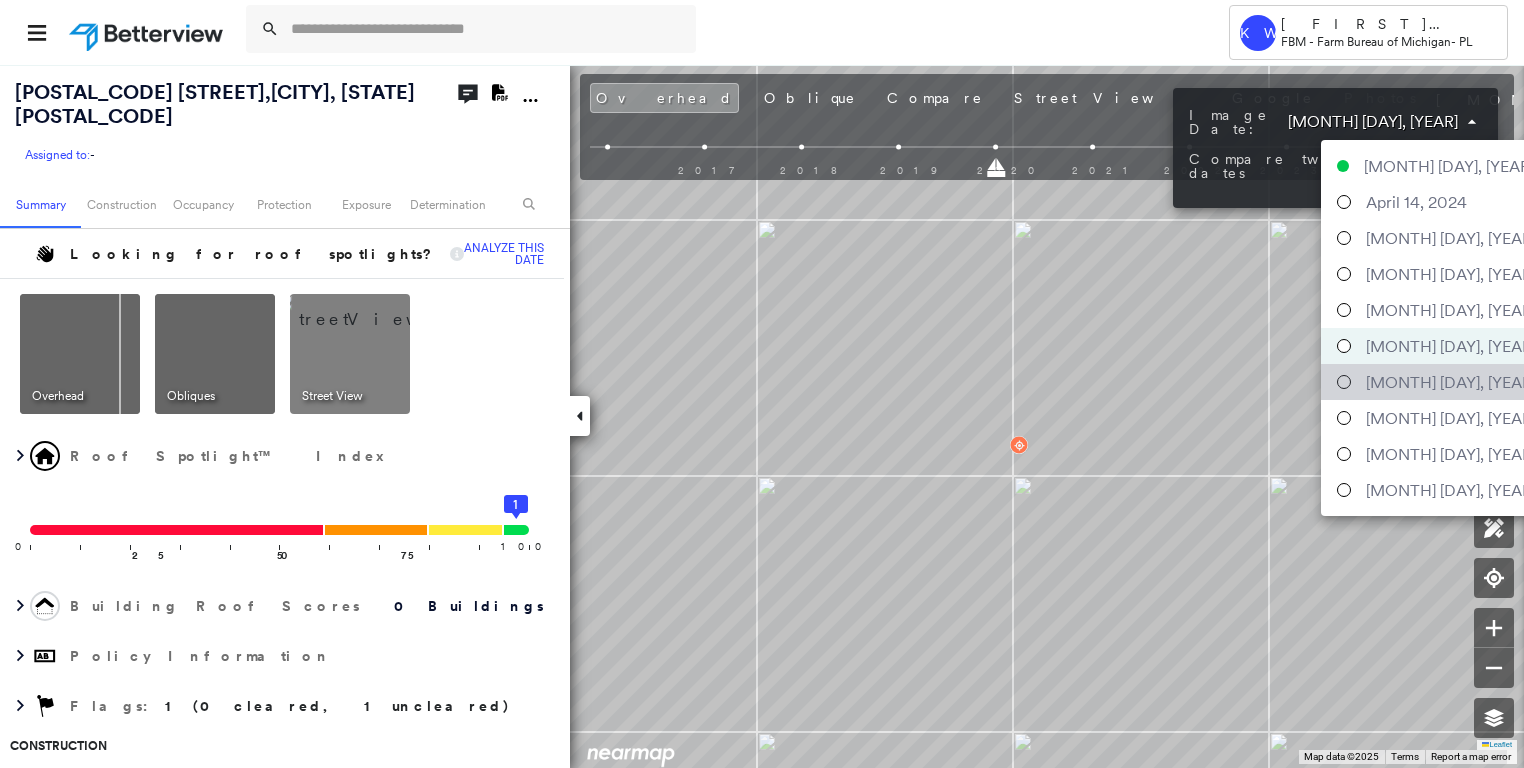 click on "[MONTH] [DAY], [YEAR]" at bounding box center [1451, 382] 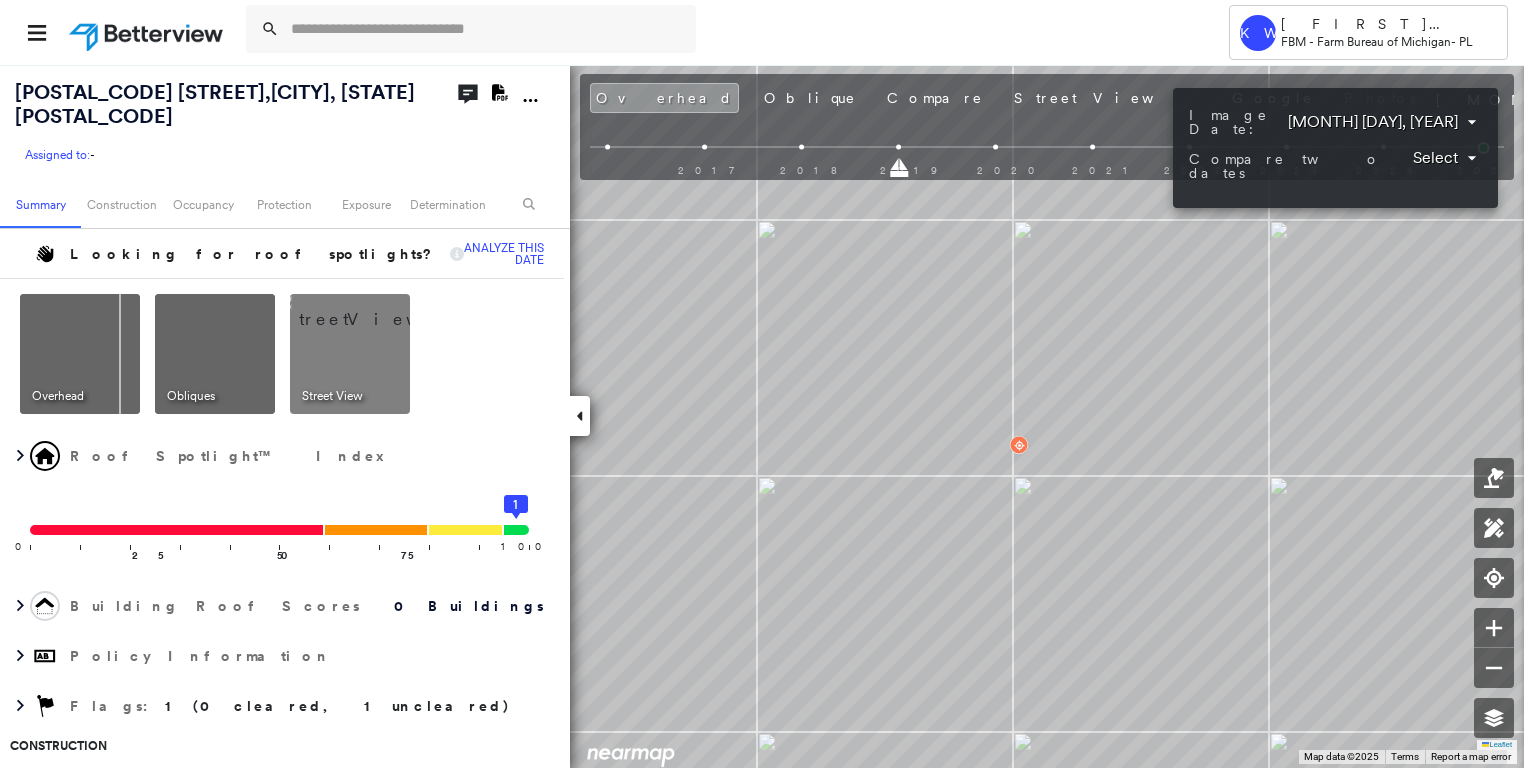 click on "Tower KW Kristina Wallace FBM - Farm Bureau of Michigan  -   PL [NUMBER] [STREET],  [CITY], [STATE] [POSTAL_CODE] Assigned to:  - Assigned to:  - Assigned to:  - Open Comments Download PDF Report Summary Construction Occupancy Protection Exposure Determination Looking for roof spotlights? Analyze this date Overhead Obliques Street View Roof Spotlight™ Index 0 100 25 50 75 1 Building Roof Scores 0 Buildings Policy Information Flags :  1 (0 cleared, 1 uncleared) Construction Occupancy Place Detail Protection Exposure FEMA Risk Index Additional Perils Determination Flags :  1 (0 cleared, 1 uncleared) Uncleared Flags (1) Cleared Flags  (0) Low Low Priority Flagged [MM]/[DD]/[YY] Clear Action Taken New Entry History Quote/New Business Terms & Conditions Added ACV Endorsement Added Cosmetic Endorsement Inspection/Loss Control Report Information Added to Inspection Survey Onsite Inspection Ordered Determined No Inspection Needed General Used Report to Further Agent/Insured Discussion Reject/Decline - New Business Save Renewal" at bounding box center [762, 384] 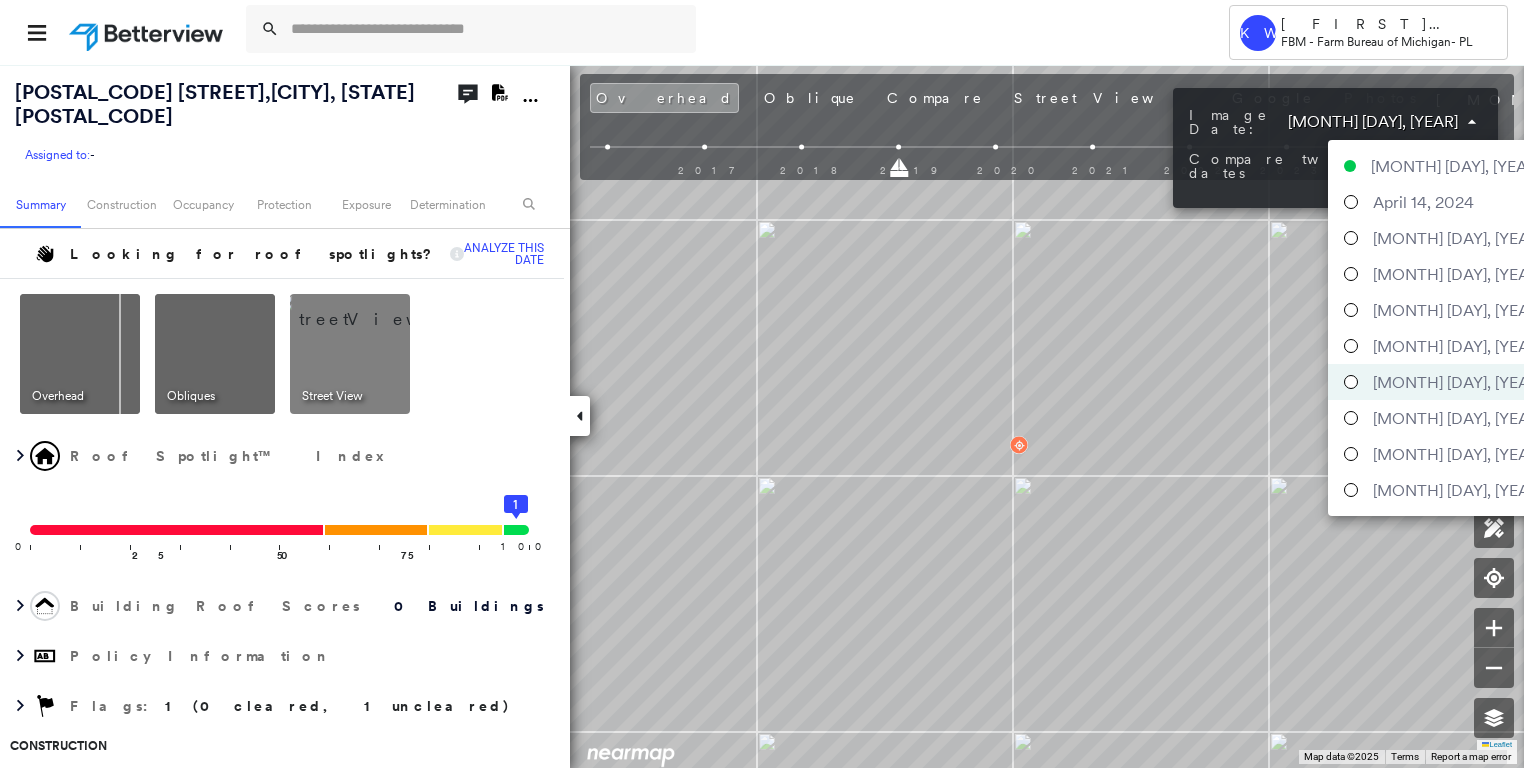 click on "[MONTH] [DAY], [YEAR]" at bounding box center (1456, 166) 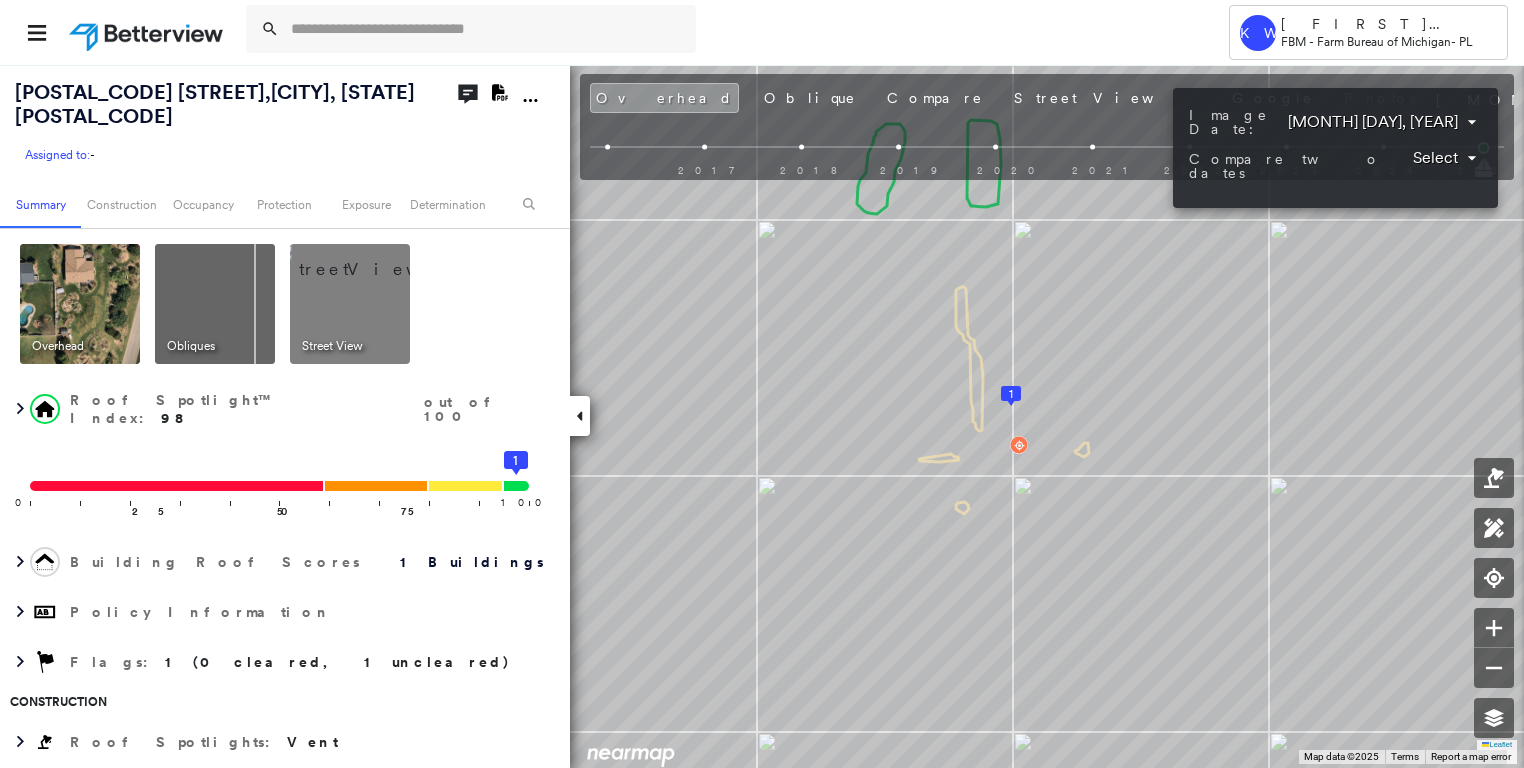 click at bounding box center (762, 384) 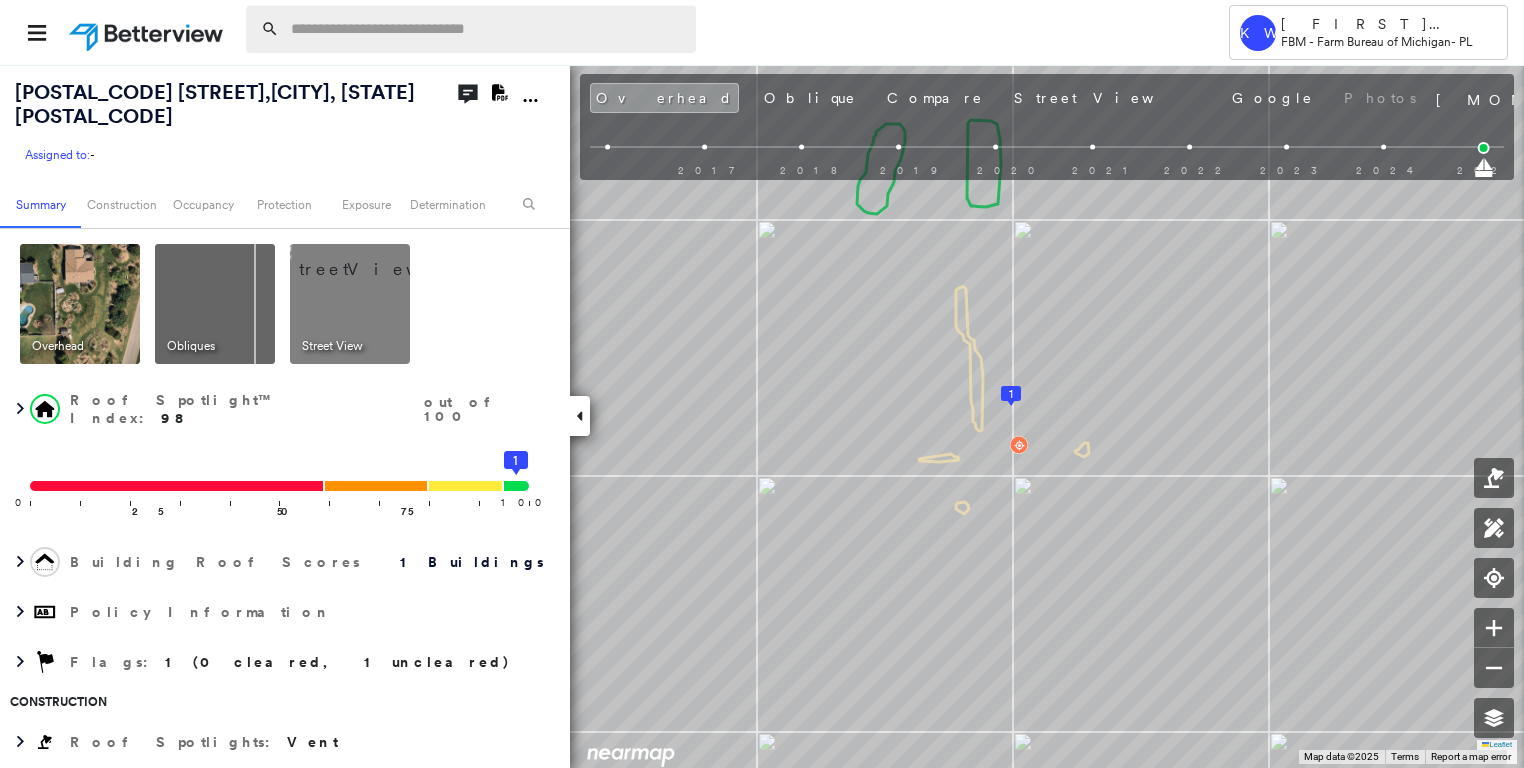 click at bounding box center (487, 29) 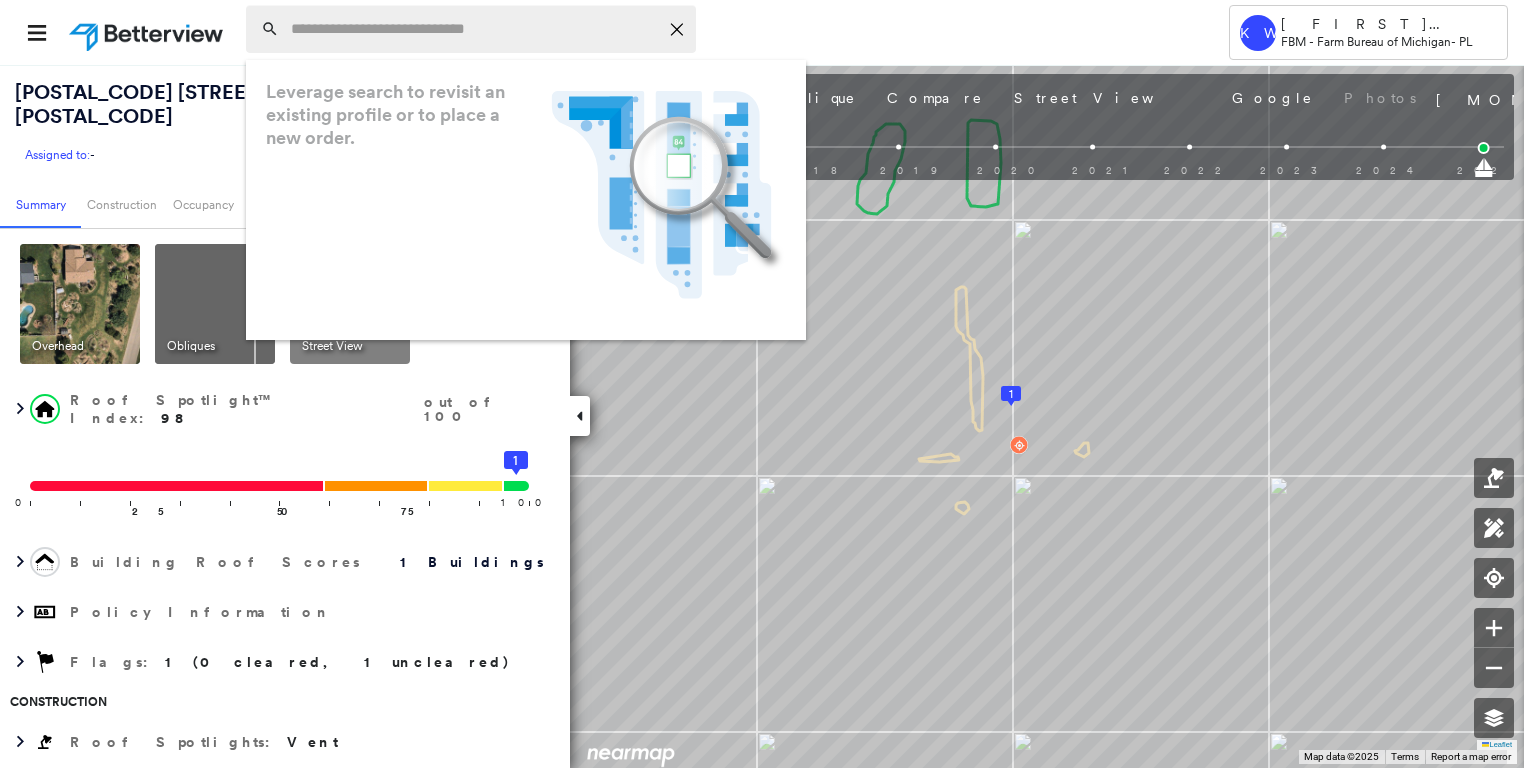 paste on "**********" 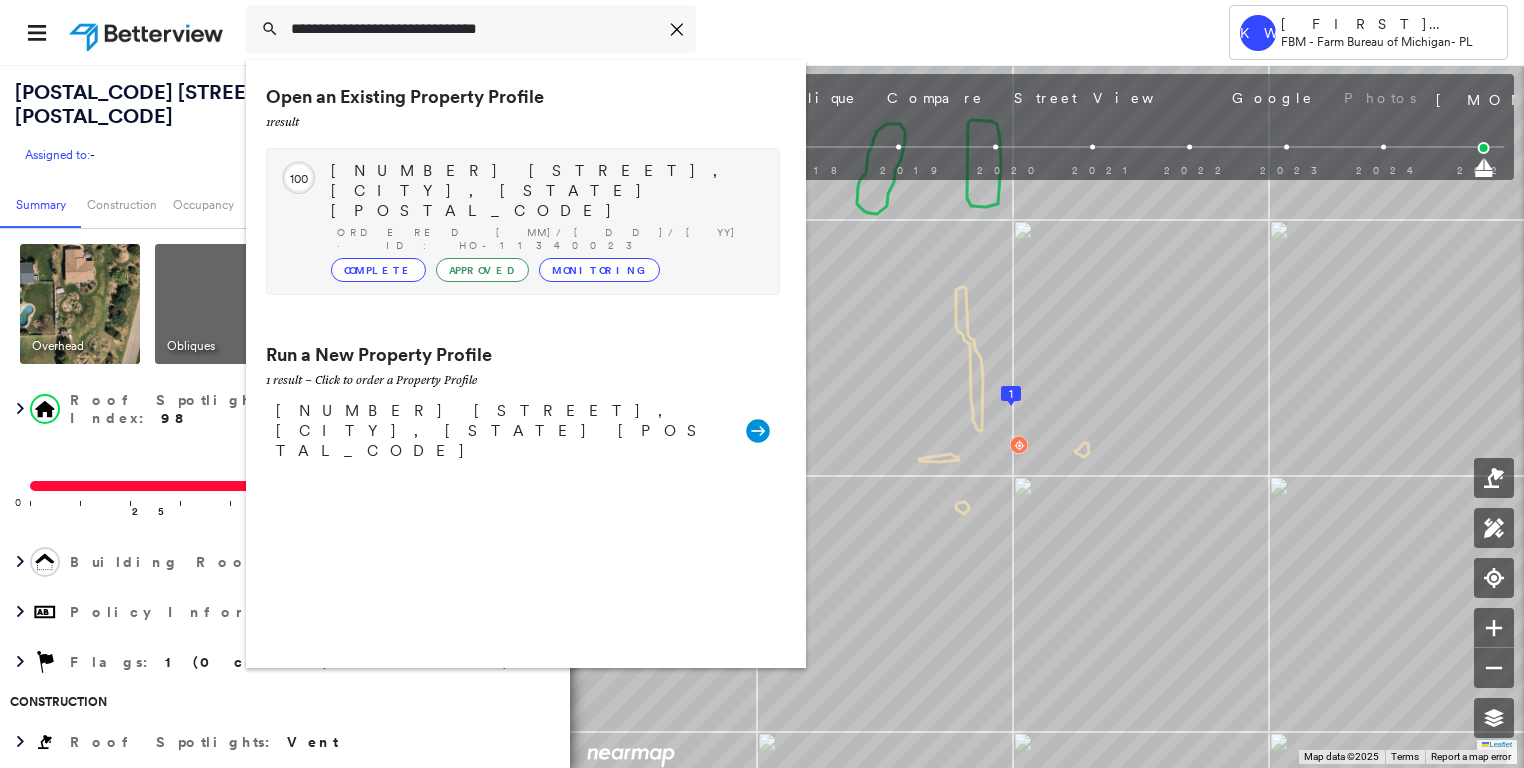 type on "**********" 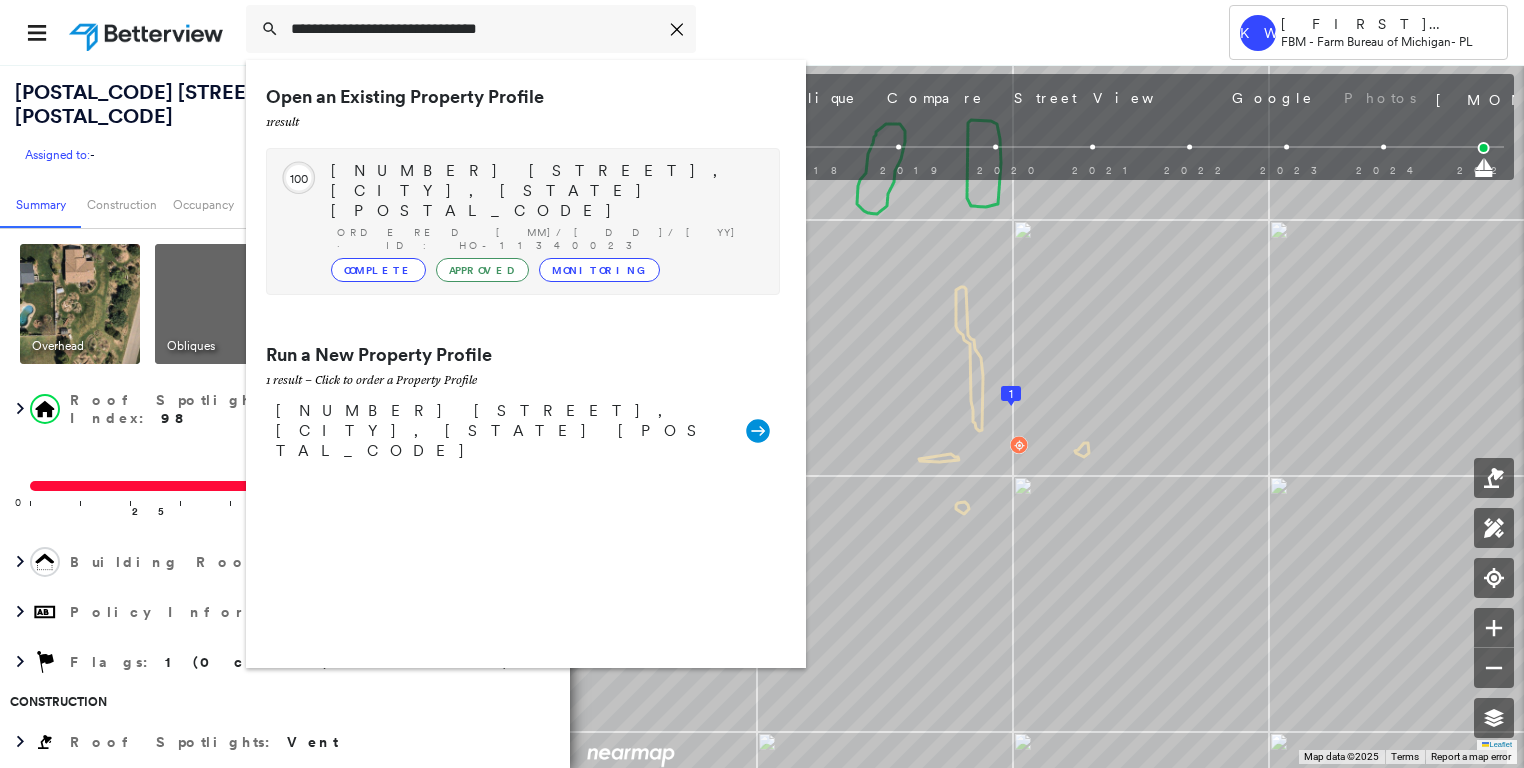 click on "[NUMBER] [STREET], [CITY], [STATE] [POSTAL_CODE]" at bounding box center [545, 191] 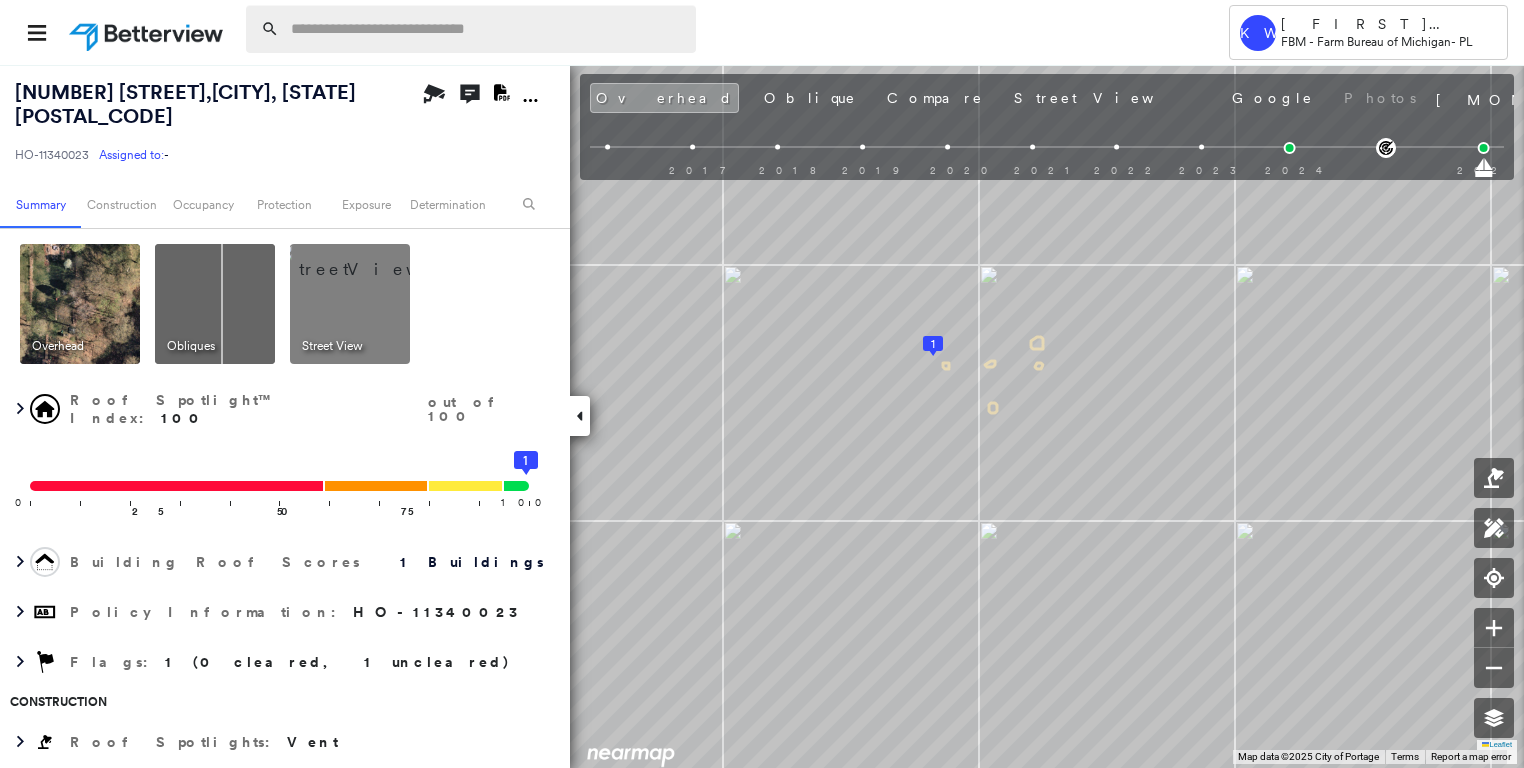 click at bounding box center (487, 29) 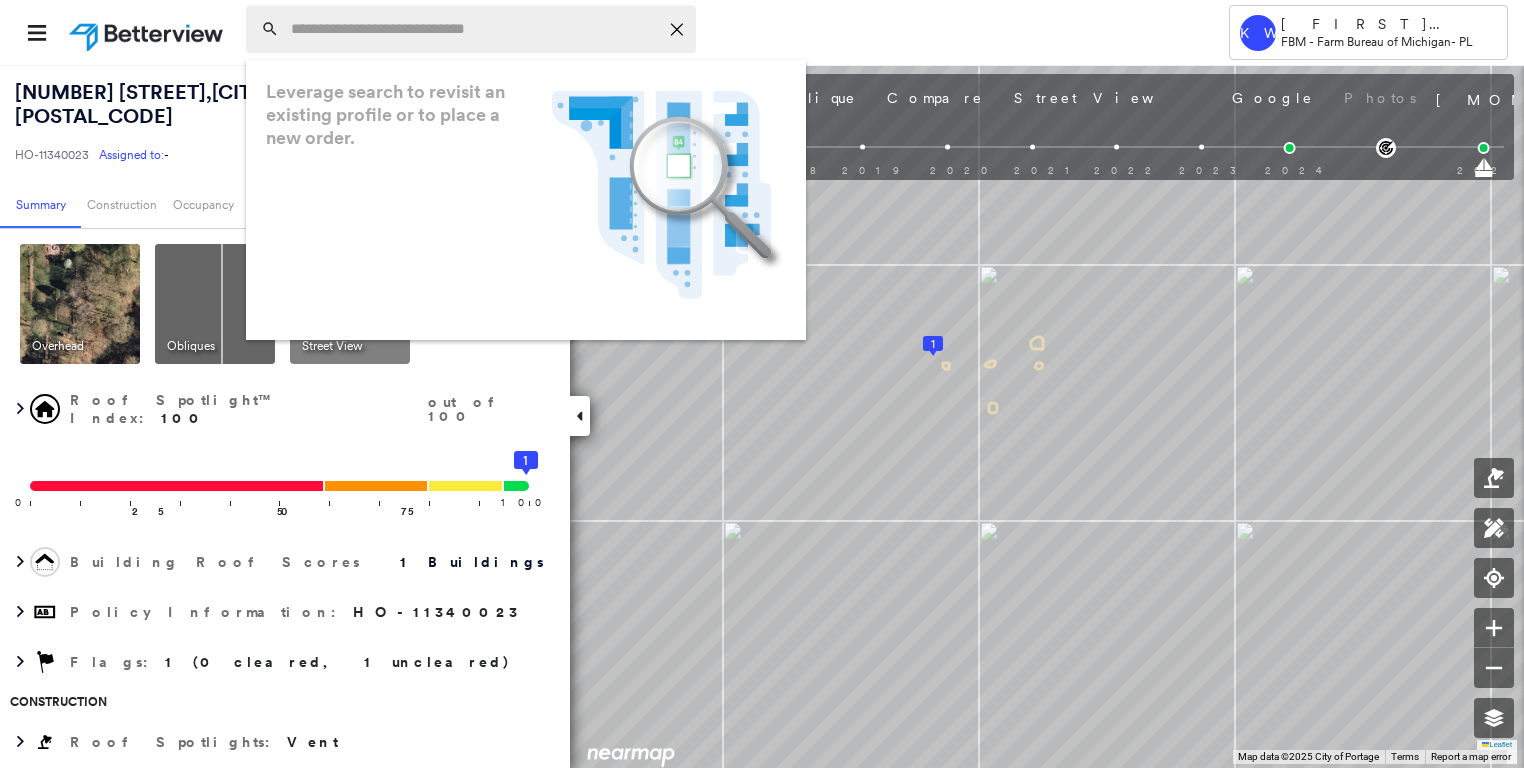 paste on "**********" 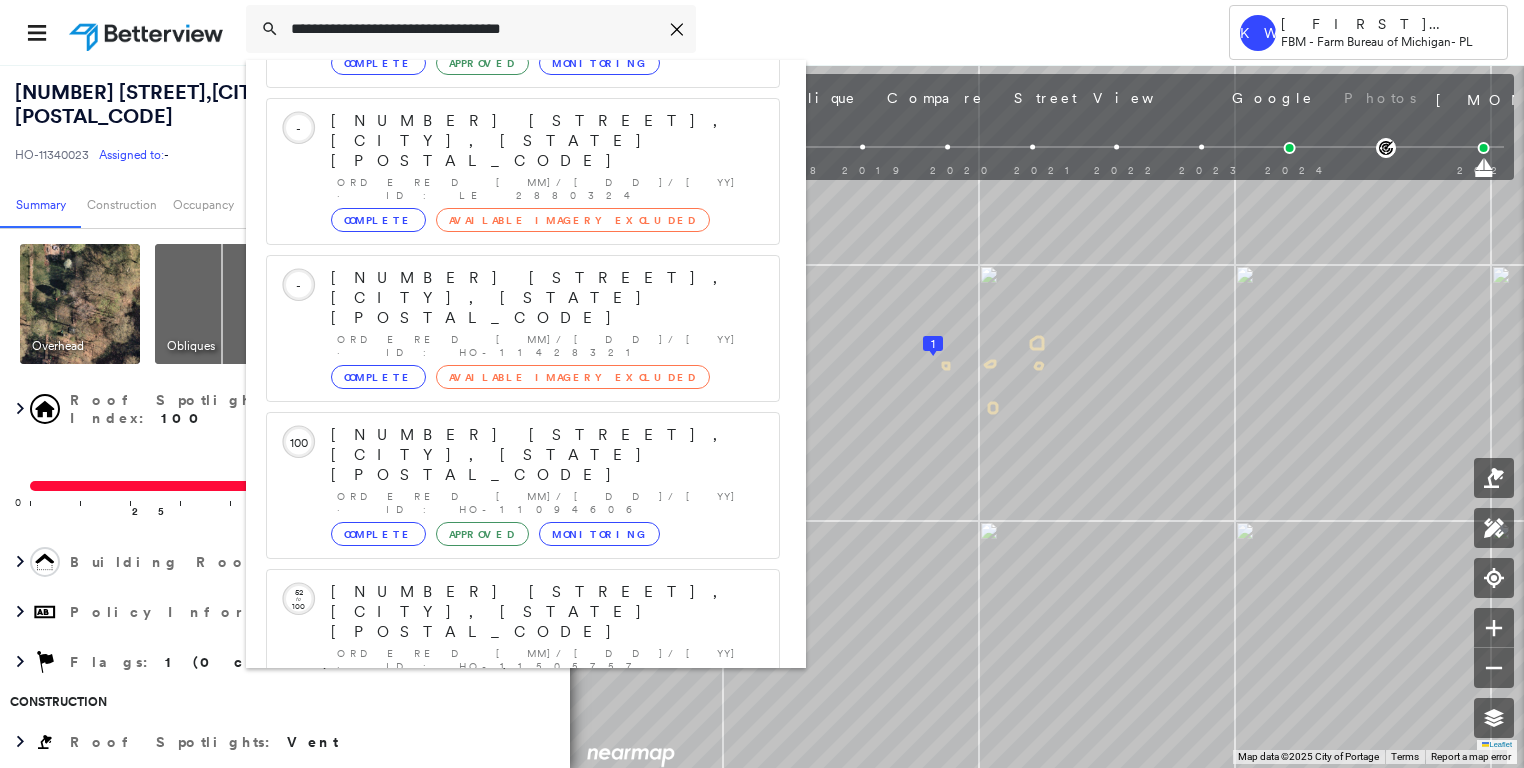 scroll, scrollTop: 208, scrollLeft: 0, axis: vertical 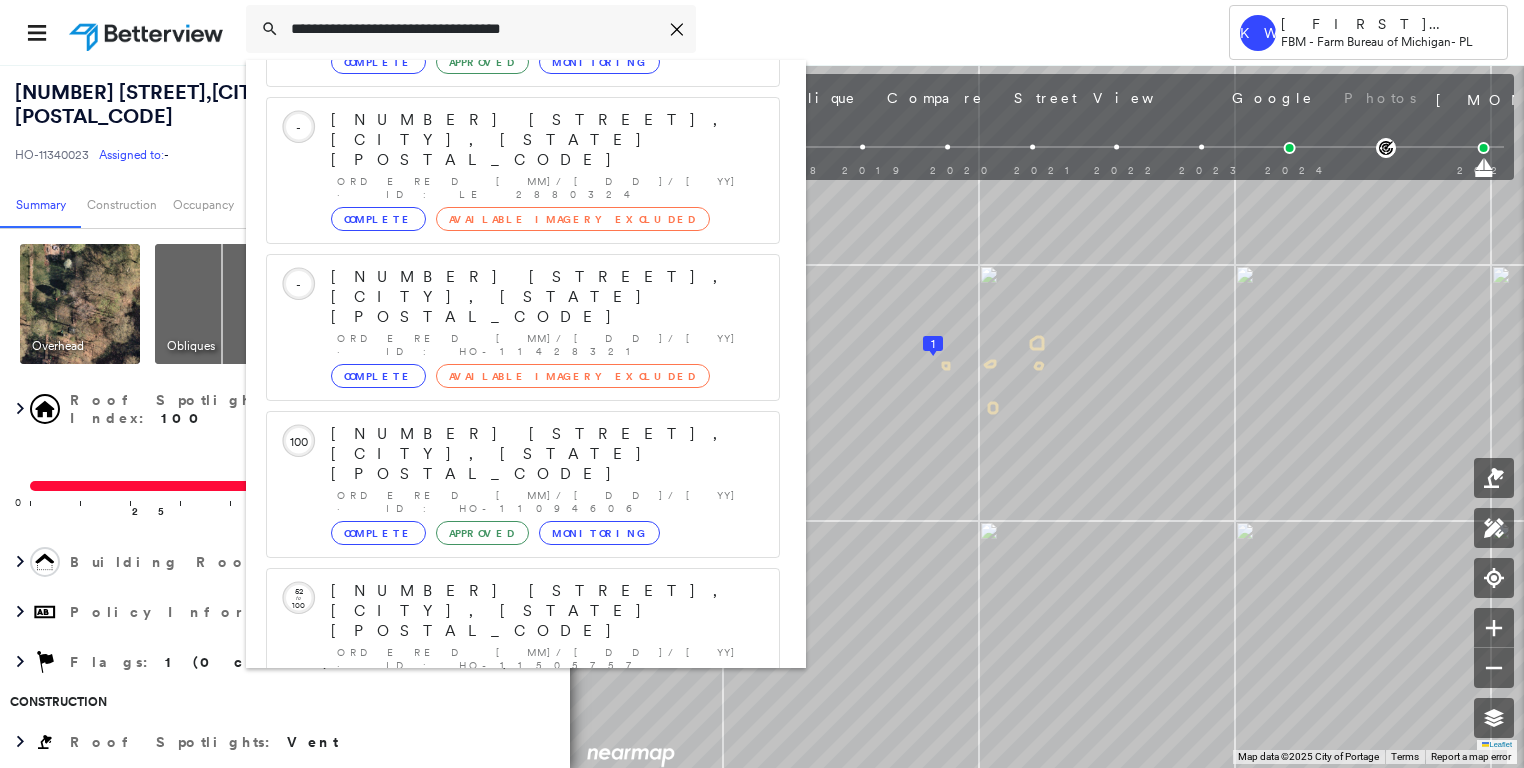 type on "**********" 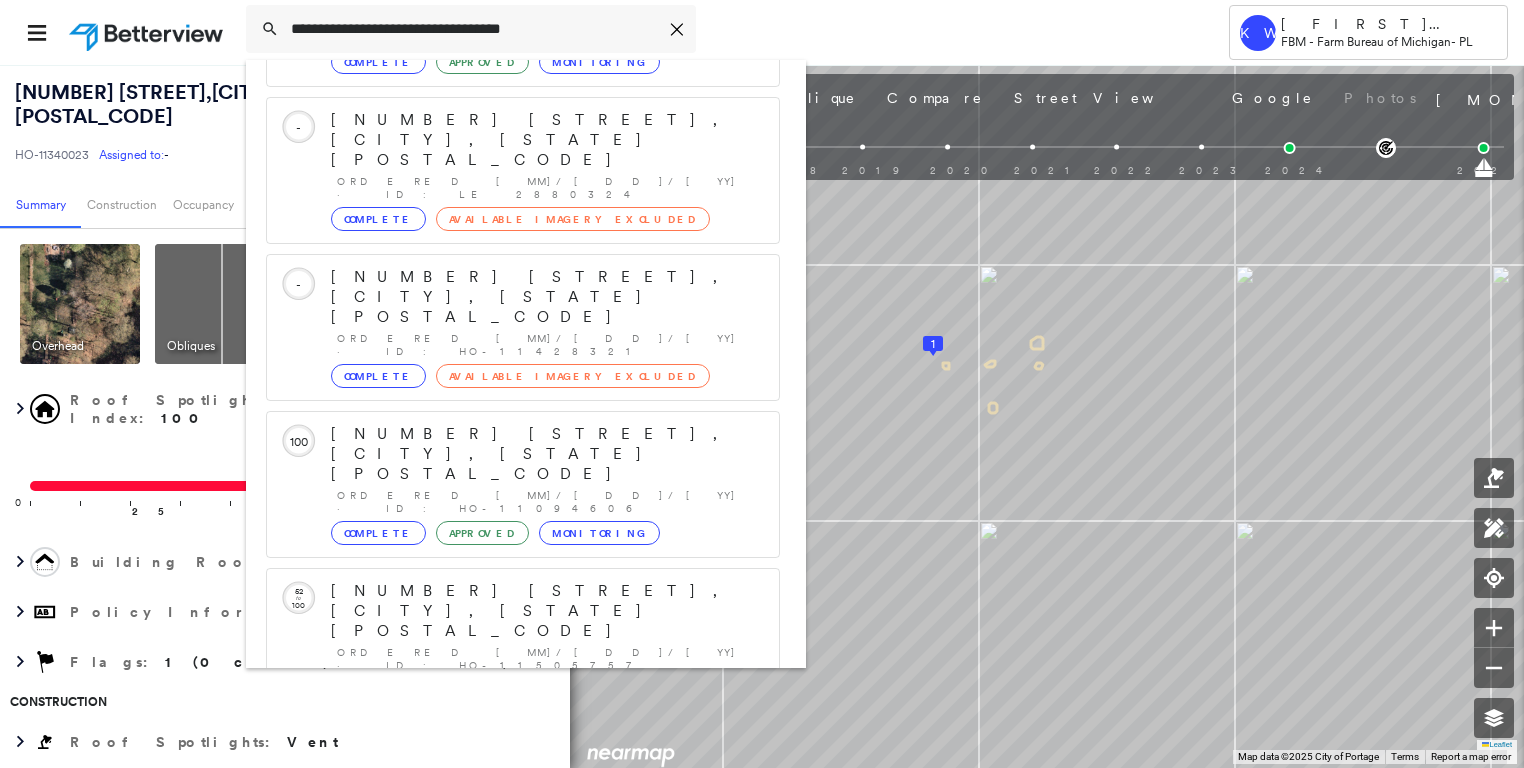 click 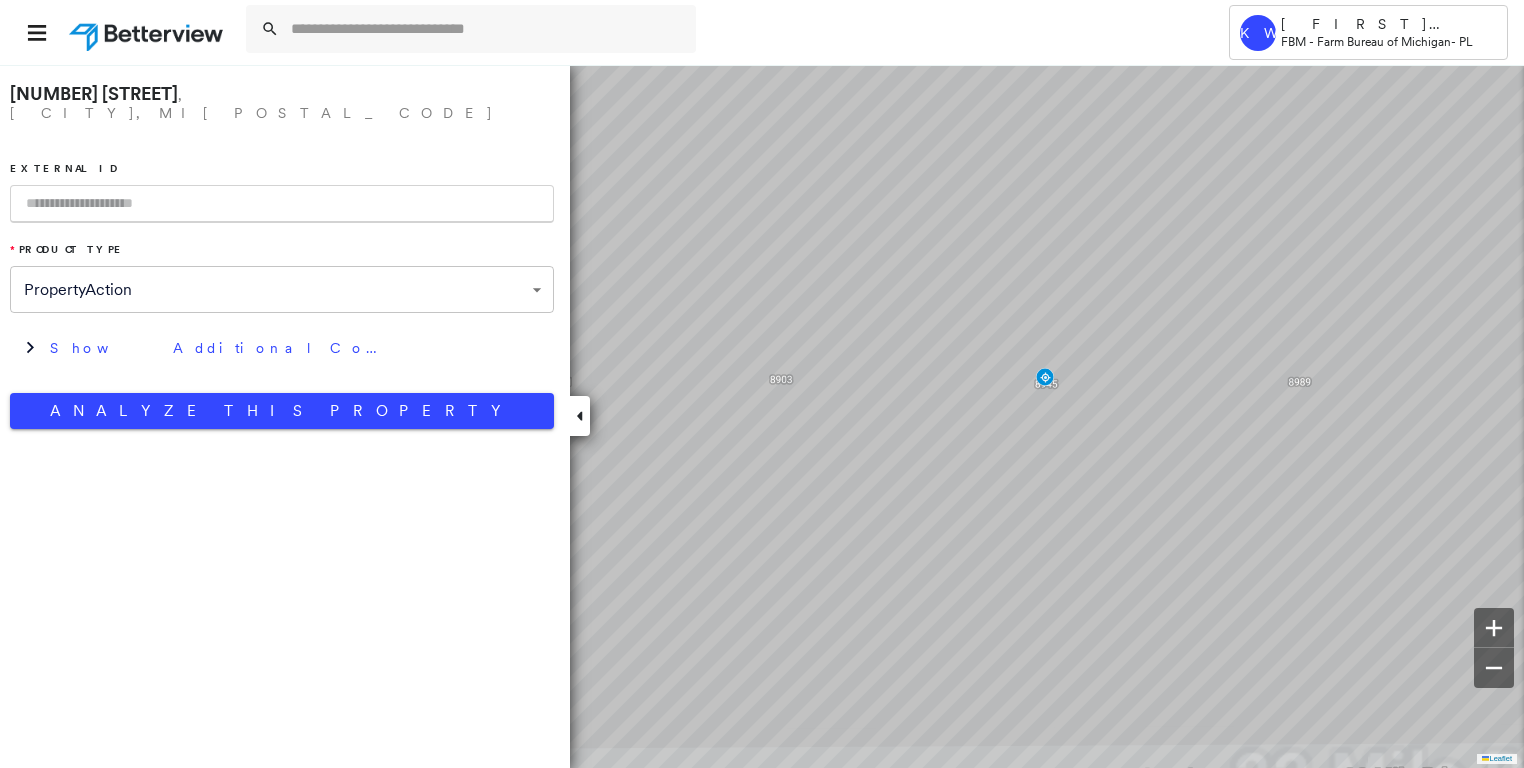 click on "Analyze This Property" at bounding box center [282, 411] 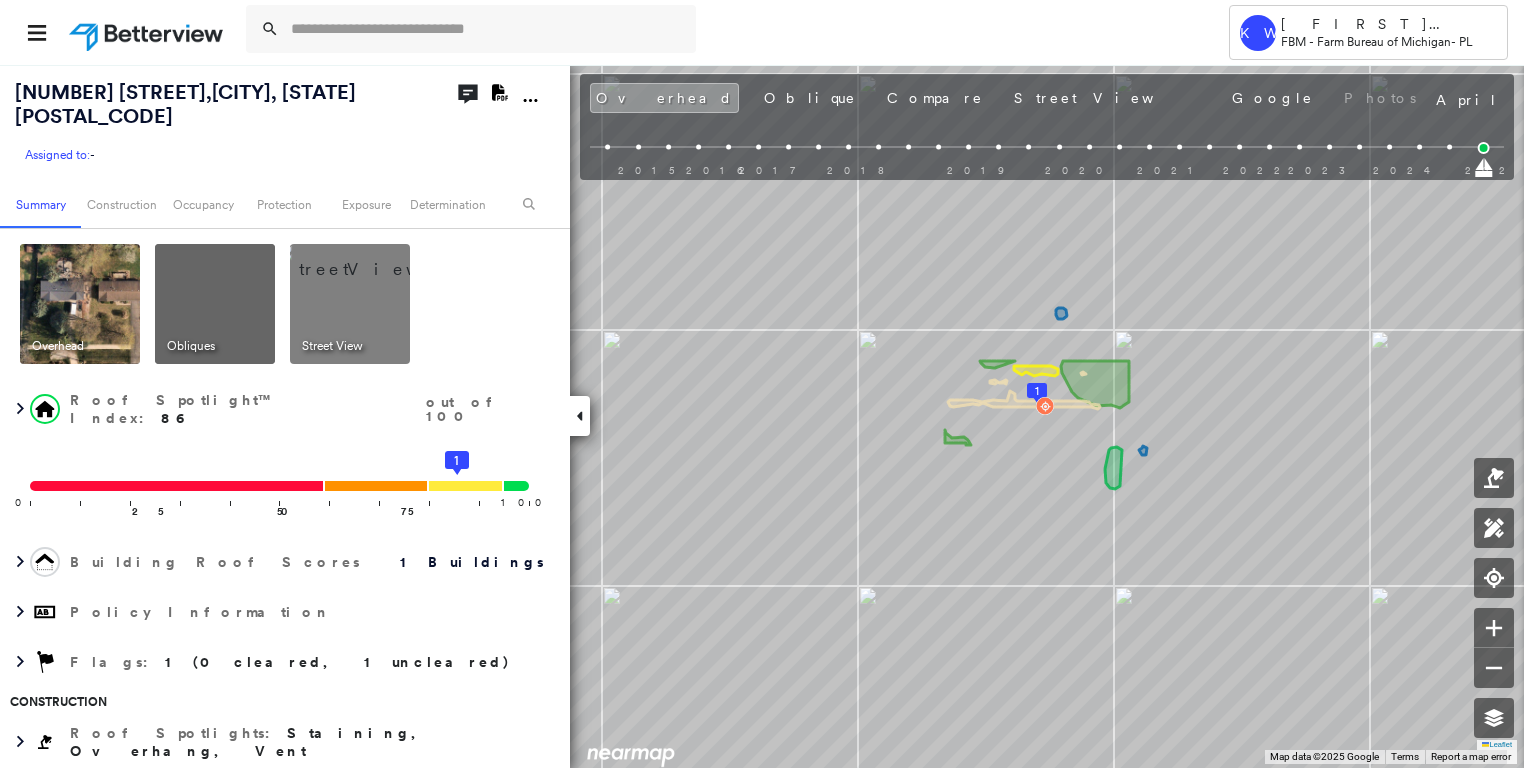 click at bounding box center [215, 304] 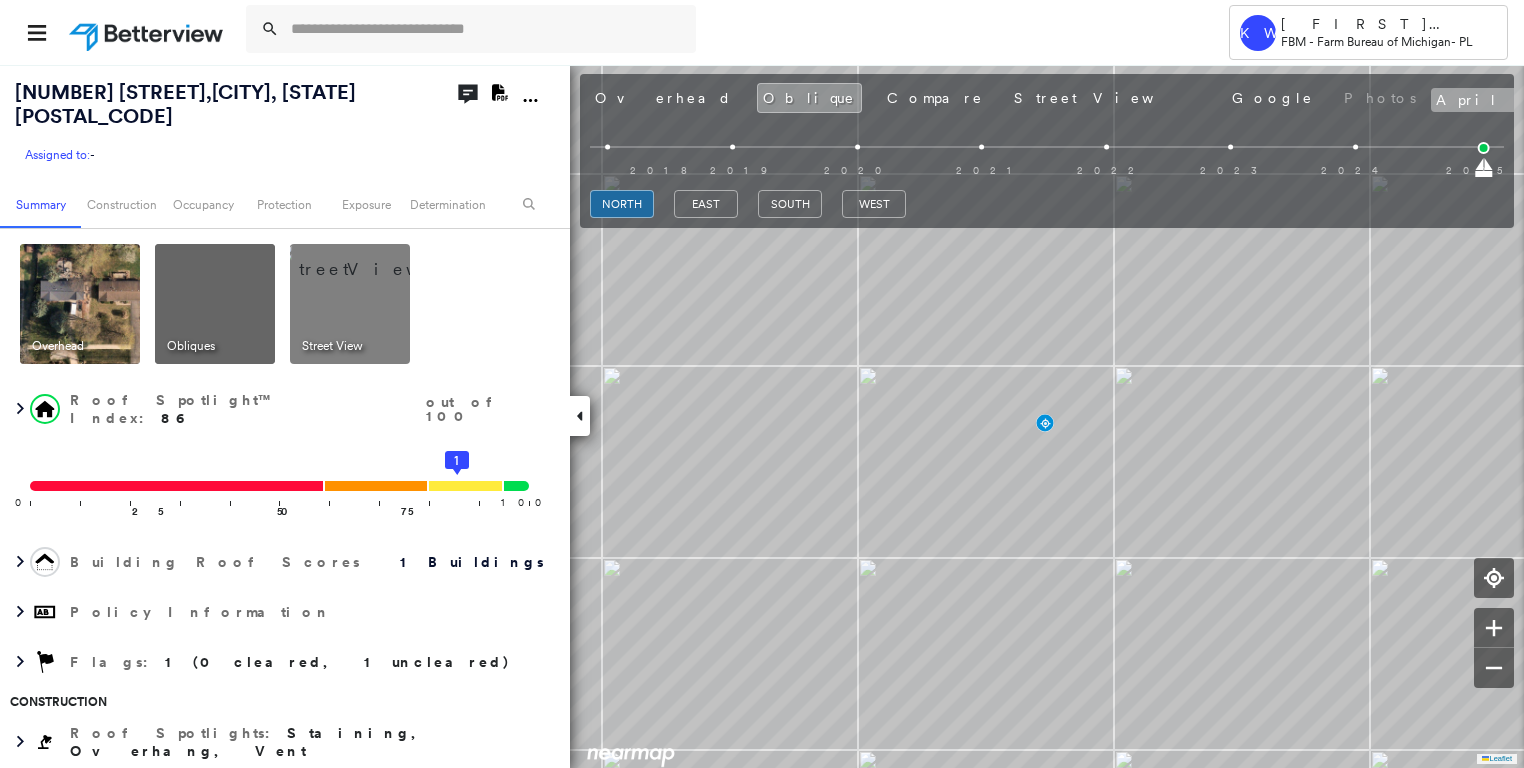 click 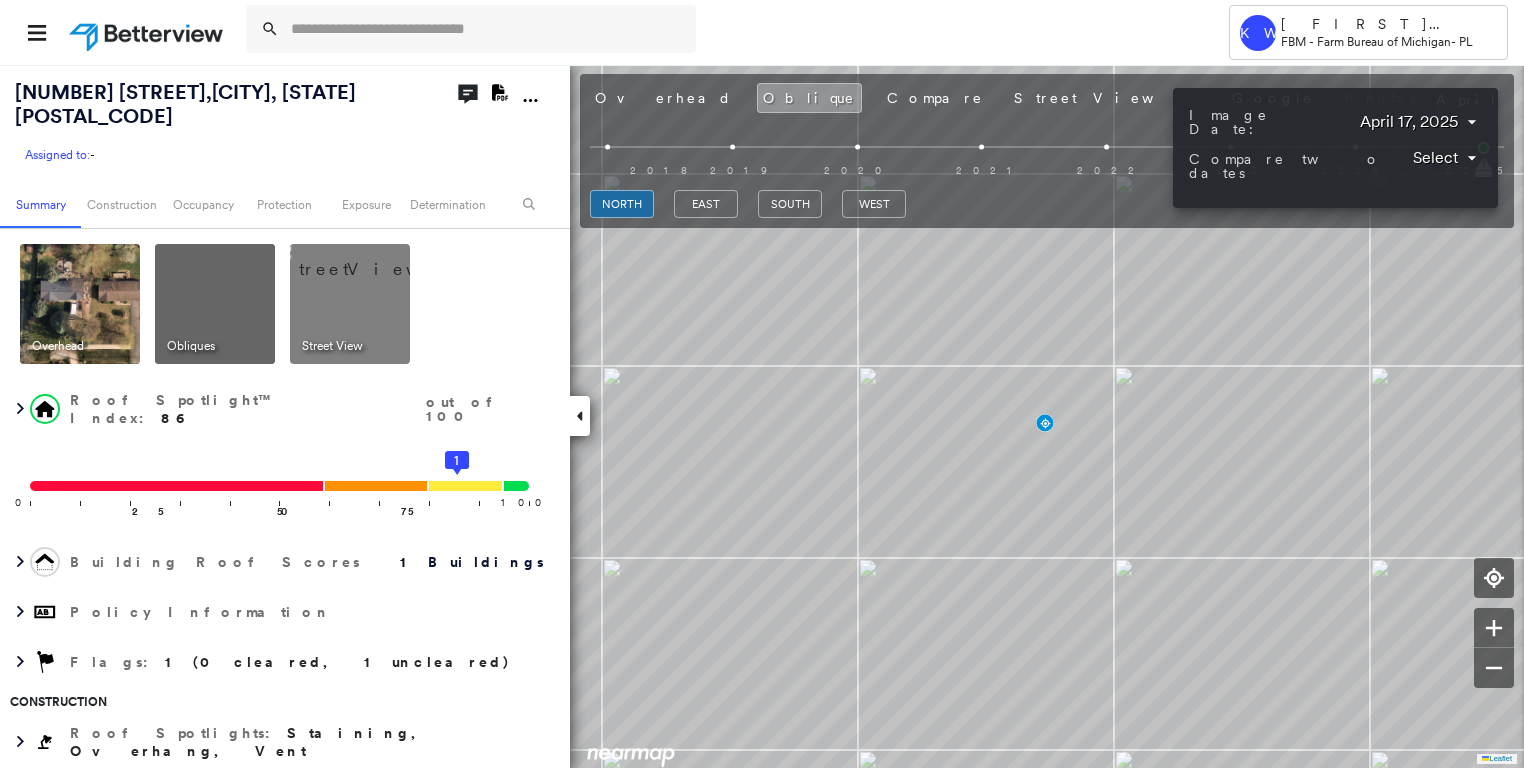 click on "Tower KW Kristina Wallace FBM - Farm Bureau of Michigan  -   PL [NUMBER] [STREET],  [CITY], [STATE] [POSTAL_CODE] Assigned to:  - Assigned to:  - Assigned to:  - Open Comments Download PDF Report Summary Construction Occupancy Protection Exposure Determination Overhead Obliques Street View Roof Spotlight™ Index :  86 out of 100 0 100 25 50 75 1 Building Roof Scores 1 Buildings Policy Information Flags :  1 (0 cleared, 1 uncleared) Construction Roof Spotlights :  Staining, Overhang, Vent Property Features :  Car, Patio Furniture Roof Size & Shape :  1 building  - Gable | Asphalt Shingle Occupancy Place Detail Protection Exposure FEMA Risk Index Tree Fall Risk:  Present   Determination Flags :  1 (0 cleared, 1 uncleared) Uncleared Flags (1) Cleared Flags  (0) Low Low Priority Flagged [MM]/[DD]/[YY] Clear Action Taken New Entry History Quote/New Business Terms & Conditions Added ACV Endorsement Added Cosmetic Endorsement Inspection/Loss Control Report Information Added to Inspection Survey General Save" at bounding box center (762, 384) 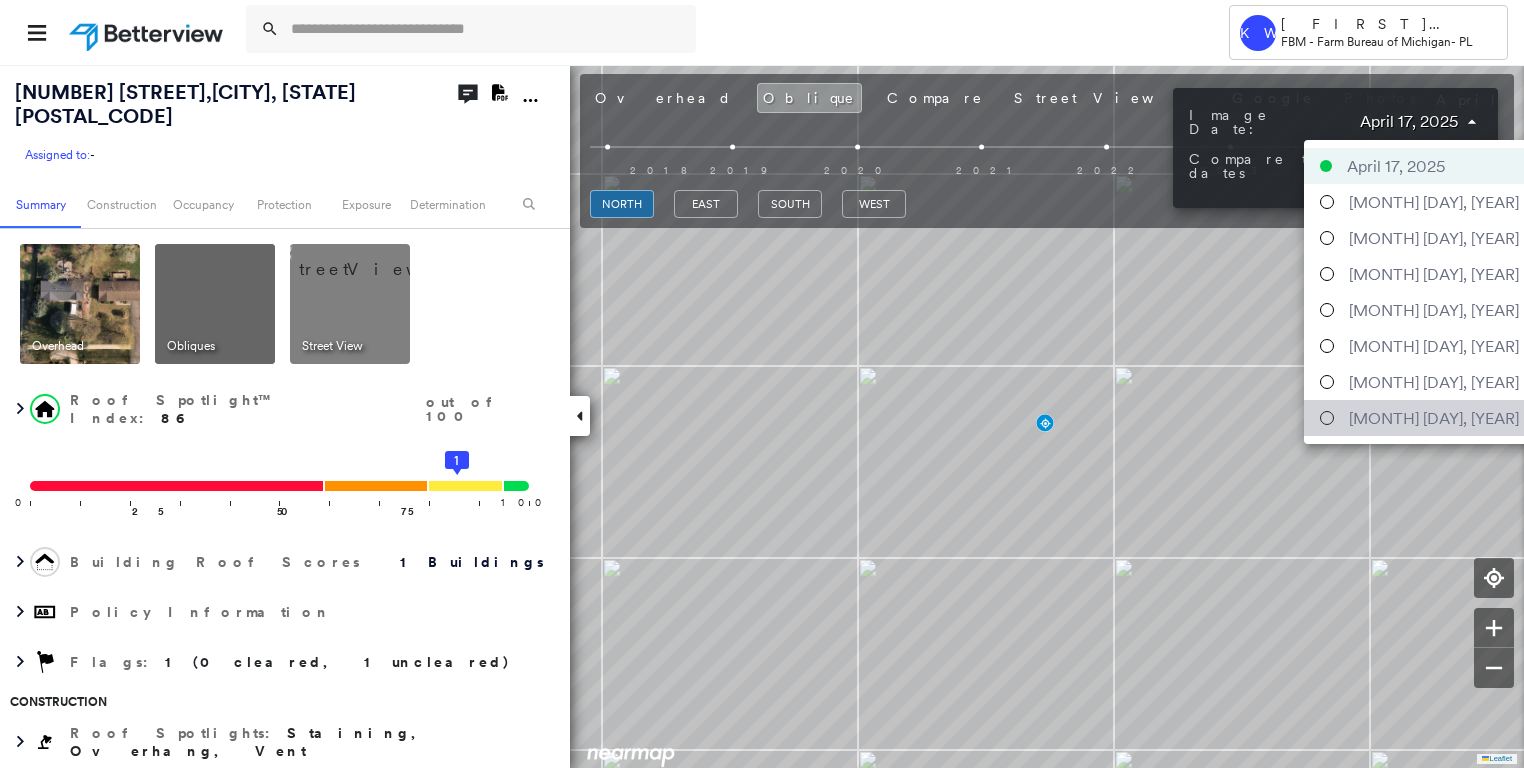 click on "[MONTH] [DAY], [YEAR]" at bounding box center [1434, 418] 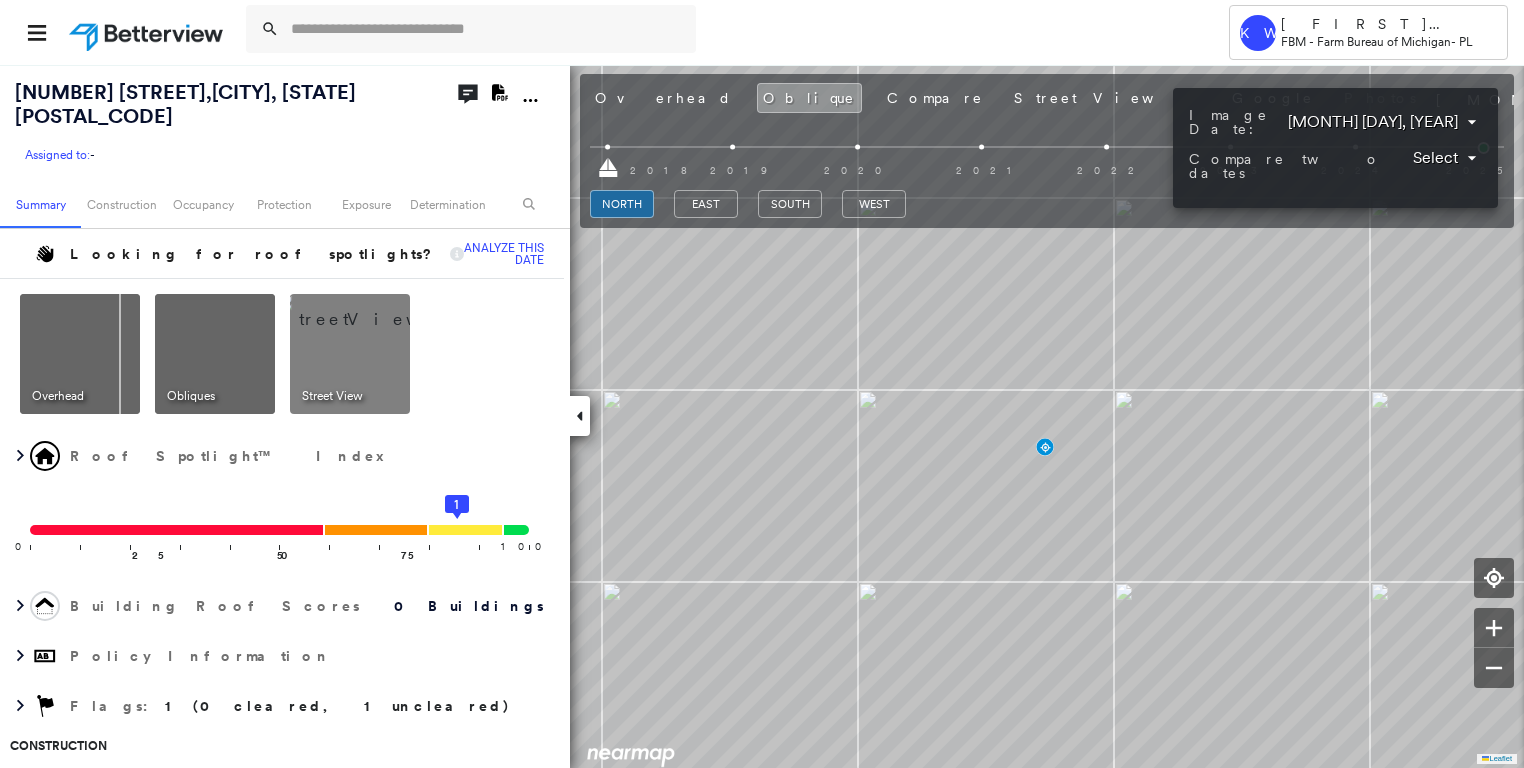 click at bounding box center (762, 384) 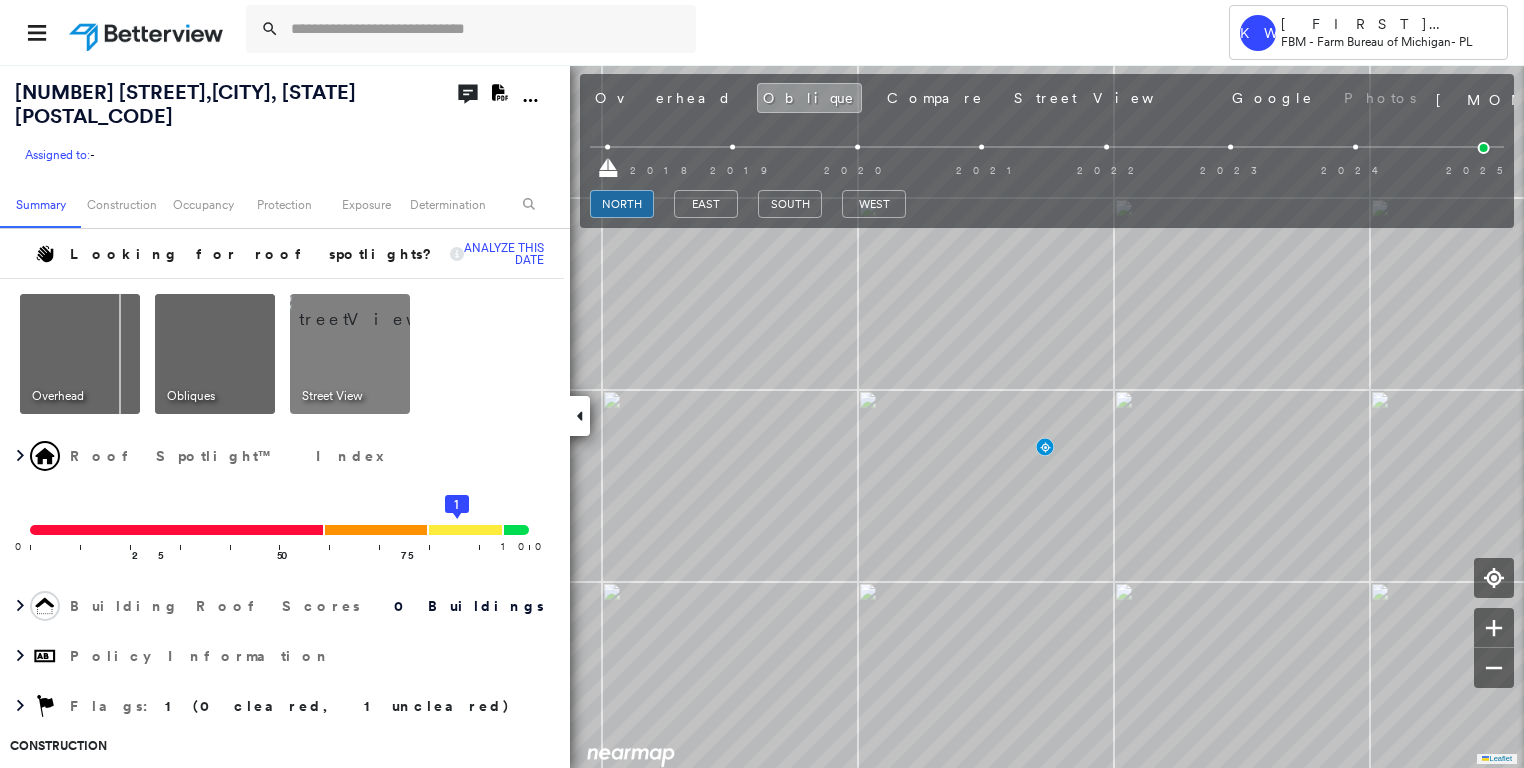 click at bounding box center [80, 354] 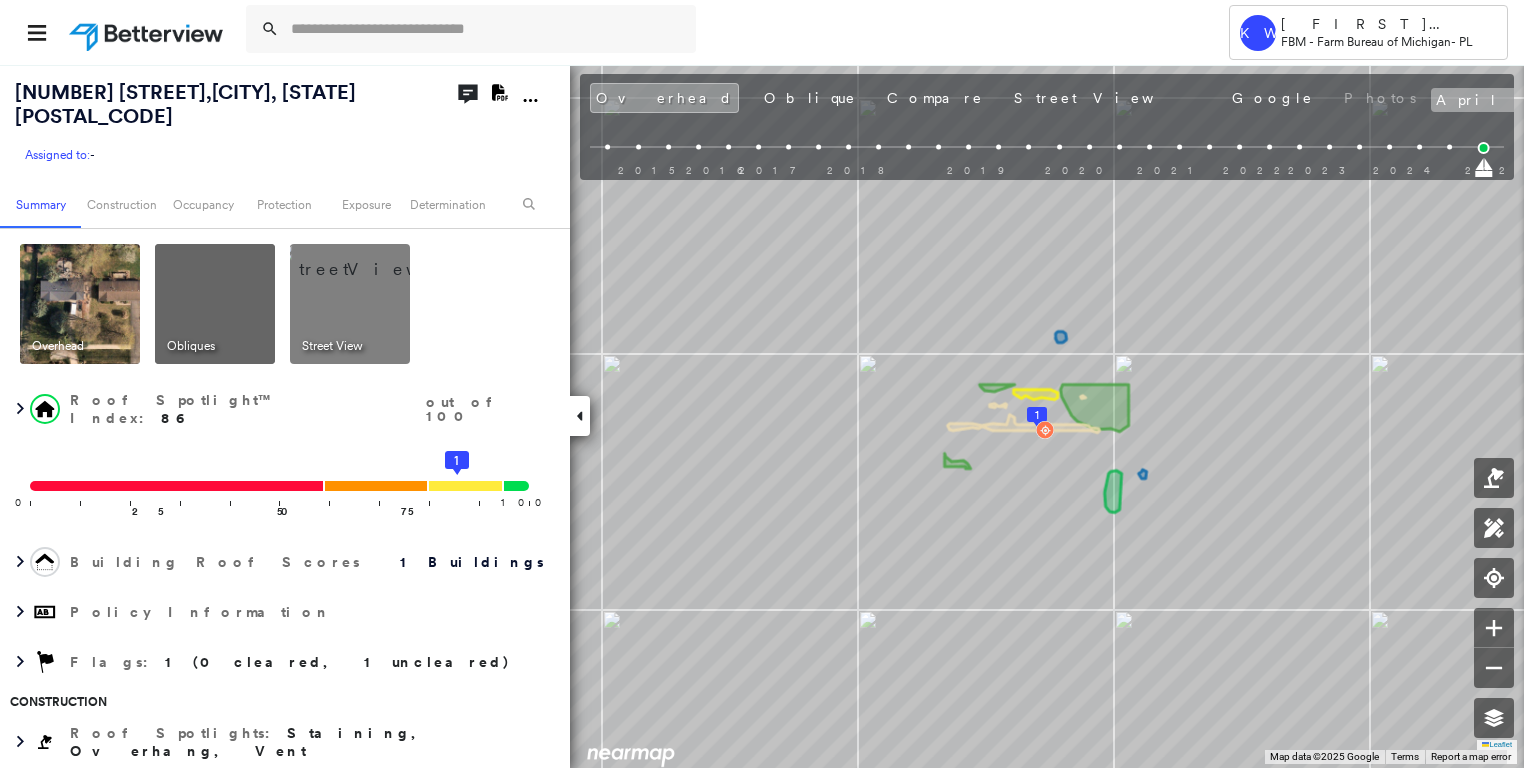 click 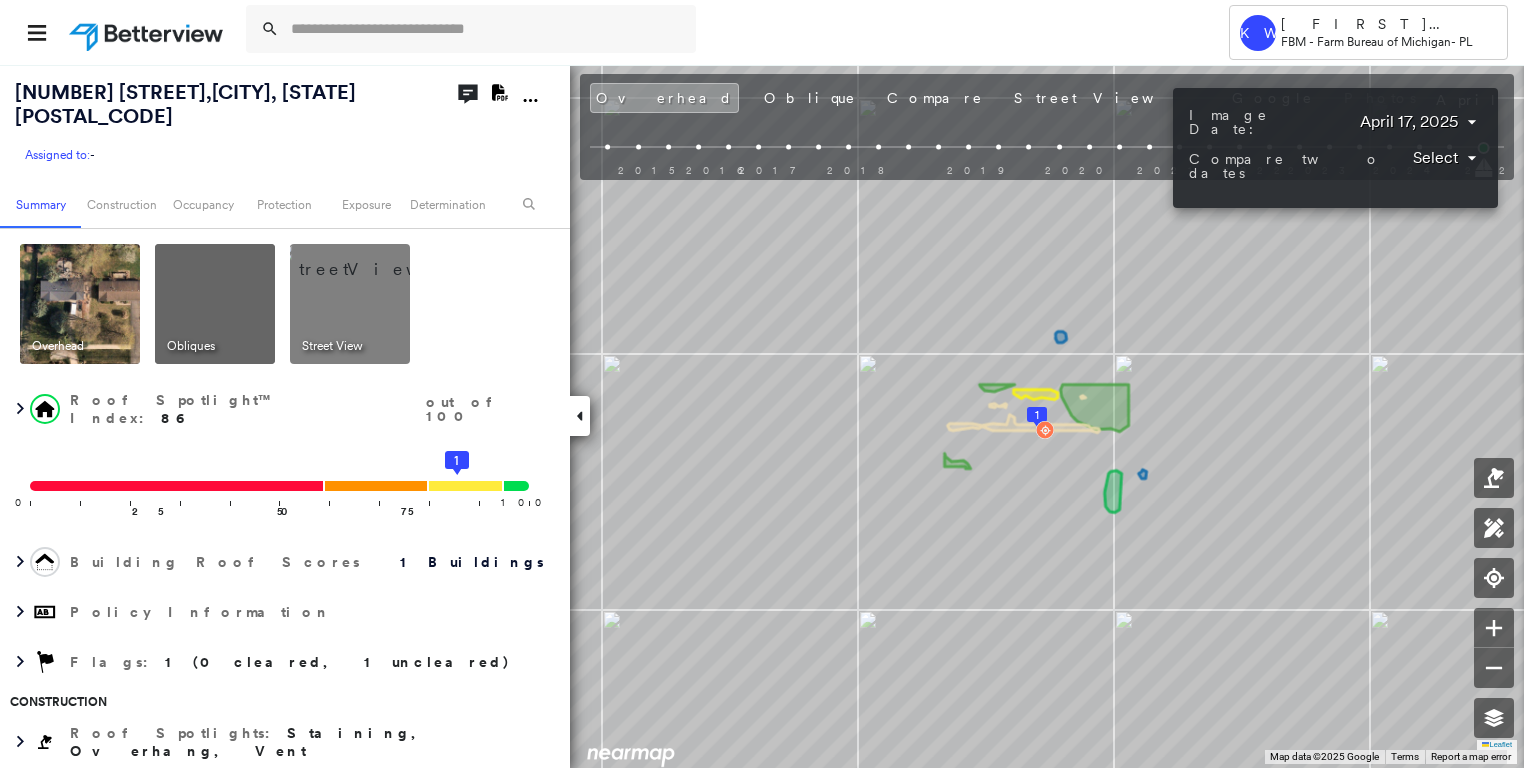 click on "Tower KW Kristina Wallace FBM - Farm Bureau of Michigan  -   PL [NUMBER] [STREET],  [CITY], [STATE] [POSTAL_CODE] Assigned to:  - Assigned to:  - Assigned to:  - Open Comments Download PDF Report Summary Construction Occupancy Protection Exposure Determination Overhead Obliques Street View Roof Spotlight™ Index :  86 out of 100 0 100 25 50 75 1 Building Roof Scores 1 Buildings Policy Information Flags :  1 (0 cleared, 1 uncleared) Construction Roof Spotlights :  Staining, Overhang, Vent Property Features :  Car, Patio Furniture Roof Size & Shape :  1 building  - Gable | Asphalt Shingle Occupancy Place Detail Protection Exposure FEMA Risk Index Tree Fall Risk:  Present   Determination Flags :  1 (0 cleared, 1 uncleared) Uncleared Flags (1) Cleared Flags  (0) Low Low Priority Flagged [MM]/[DD]/[YY] Clear Action Taken New Entry History Quote/New Business Terms & Conditions Added ACV Endorsement Added Cosmetic Endorsement Inspection/Loss Control Report Information Added to Inspection Survey General Save" at bounding box center (762, 384) 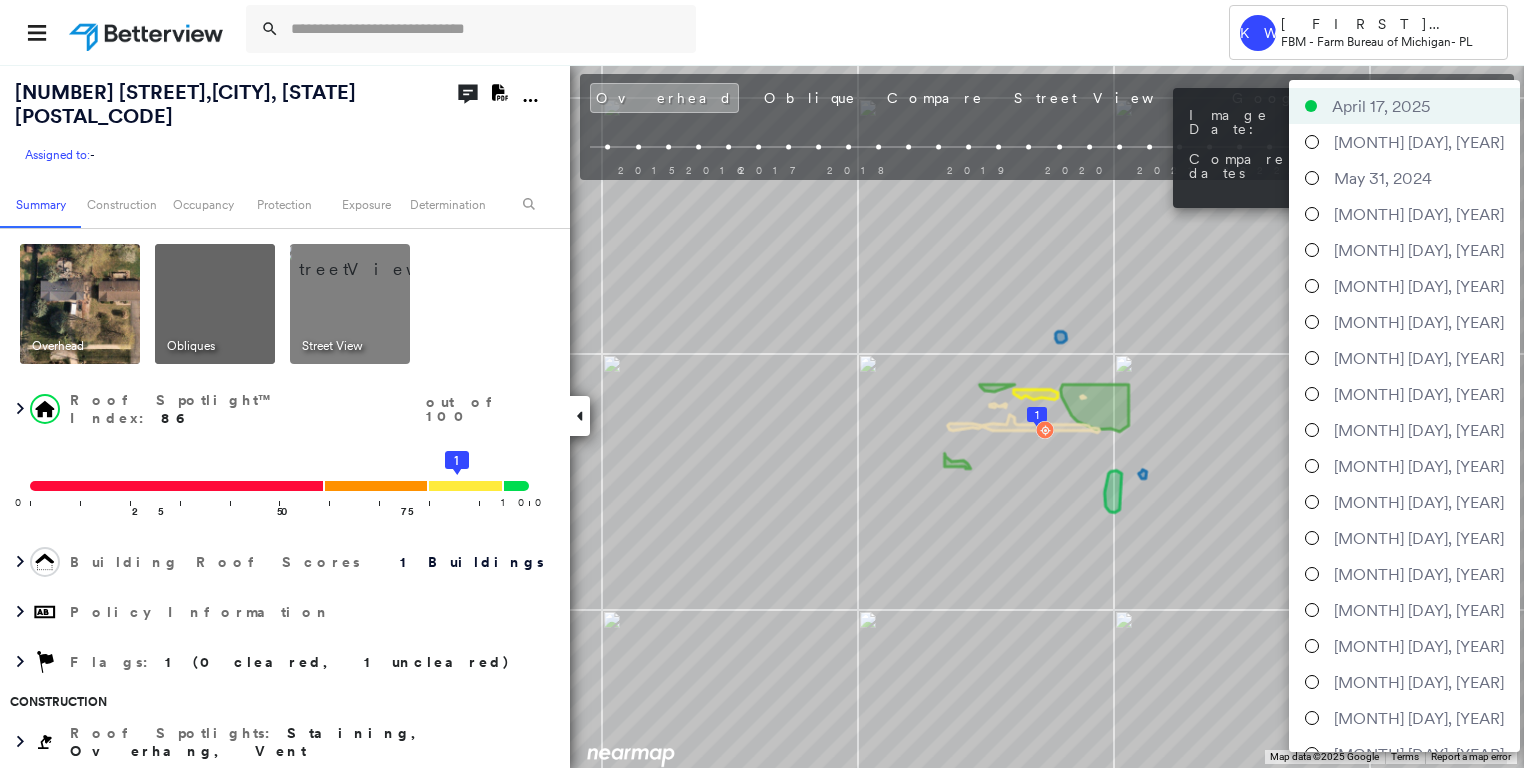 click on "[MONTH] [DAY], [YEAR]" at bounding box center [1419, 718] 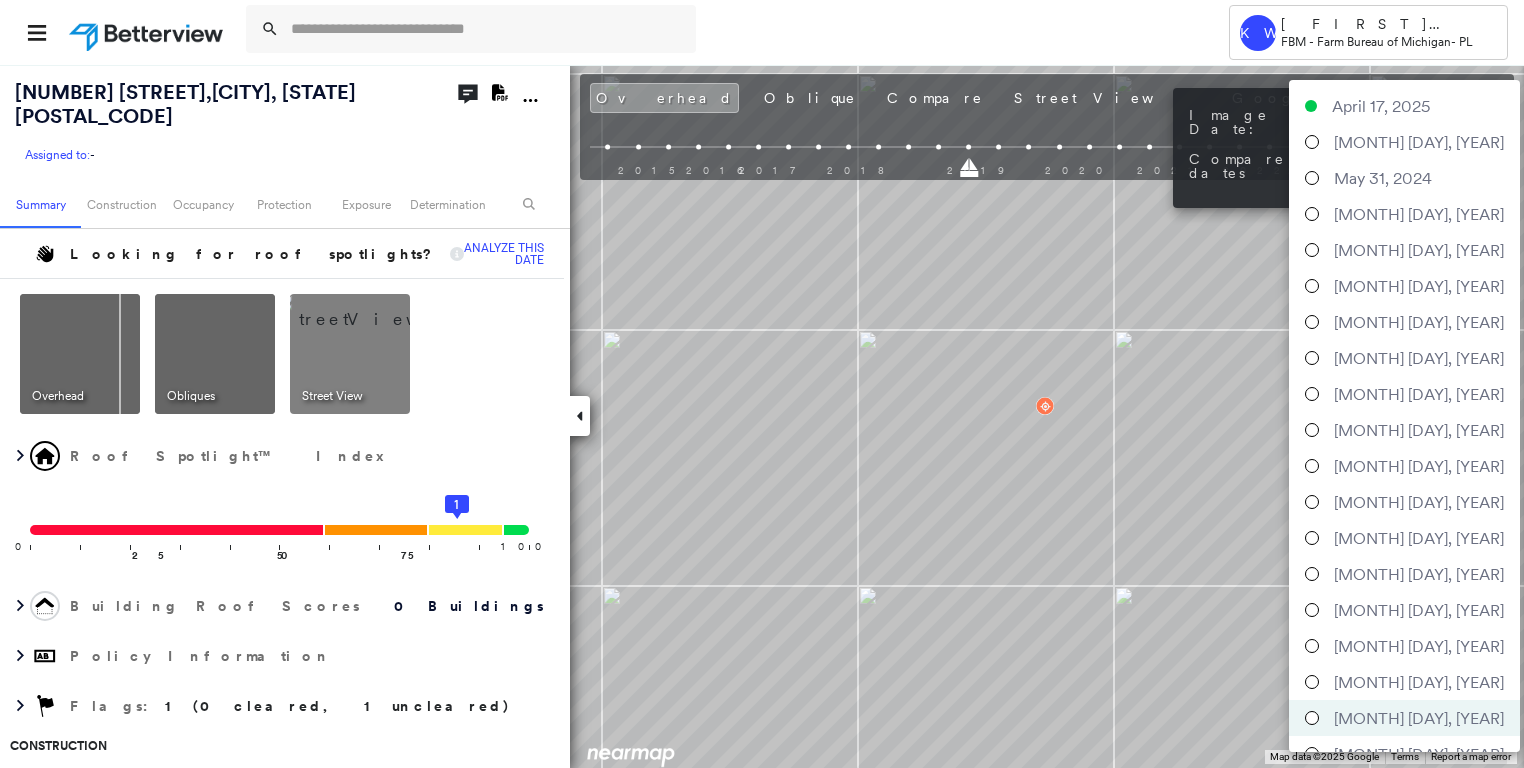 click on "Tower KW Kristina Wallace FBM - Farm Bureau of Michigan  -   PL [NUMBER] [STREET],  [CITY], [STATE] [POSTAL_CODE] Assigned to:  - Assigned to:  - Assigned to:  - Open Comments Download PDF Report Summary Construction Occupancy Protection Exposure Determination Looking for roof spotlights? Analyze this date Overhead Obliques Street View Roof Spotlight™ Index 0 100 25 50 75 1 Building Roof Scores 0 Buildings Policy Information Flags :  1 (0 cleared, 1 uncleared) Construction Occupancy Place Detail Protection Exposure FEMA Risk Index Additional Perils Determination Flags :  1 (0 cleared, 1 uncleared) Uncleared Flags (1) Cleared Flags  (0) Low Low Priority Flagged [MM]/[DD]/[YY] Clear Action Taken New Entry History Quote/New Business Terms & Conditions Added ACV Endorsement Added Cosmetic Endorsement Inspection/Loss Control Report Information Added to Inspection Survey Onsite Inspection Ordered Determined No Inspection Needed General Used Report to Further Agent/Insured Discussion Reject/Decline - New Business Save Save" at bounding box center (762, 384) 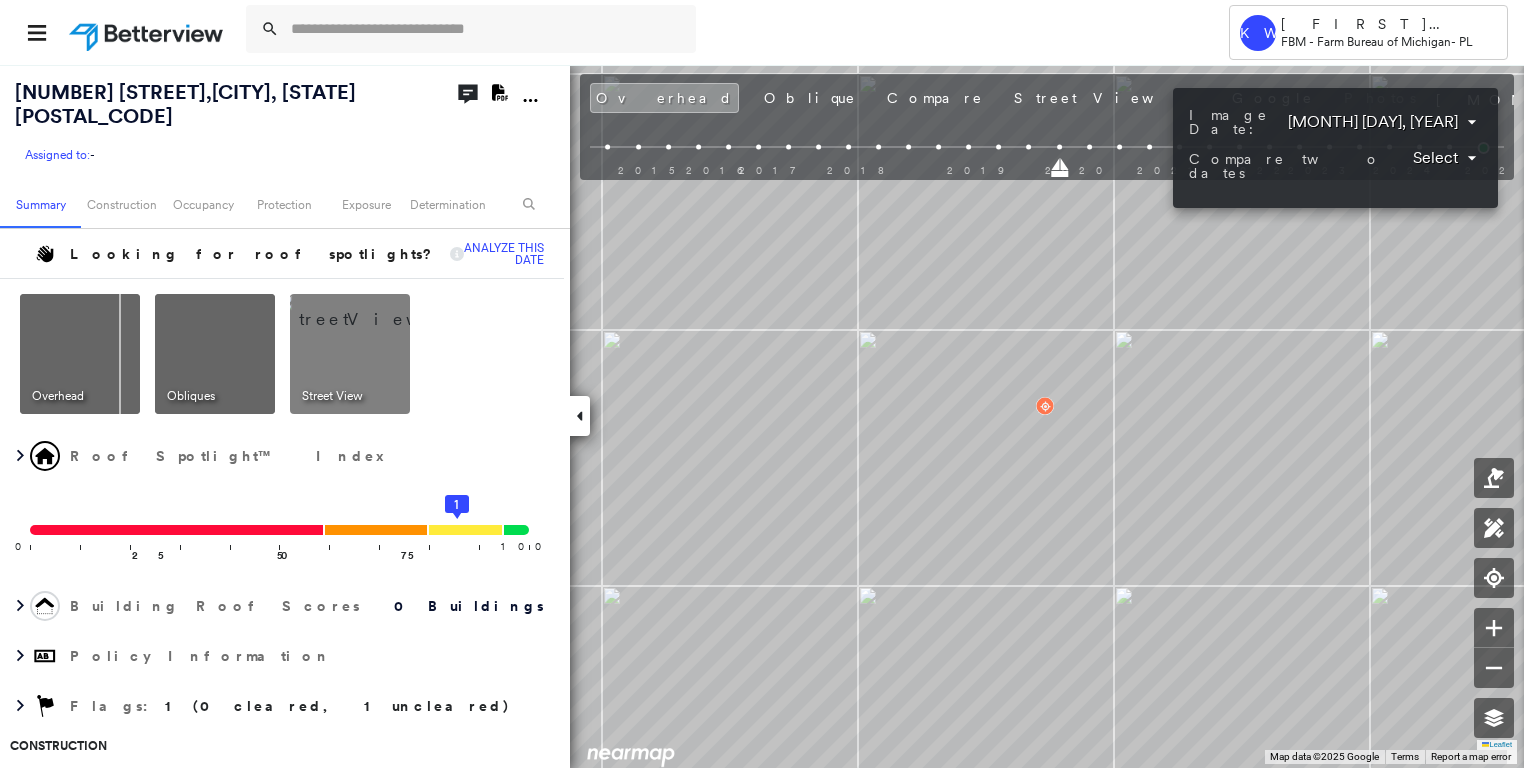 click on "Tower KW Kristina Wallace FBM - Farm Bureau of Michigan  -   PL [NUMBER] [STREET],  [CITY], [STATE] [POSTAL_CODE] Assigned to:  - Assigned to:  - Assigned to:  - Open Comments Download PDF Report Summary Construction Occupancy Protection Exposure Determination Looking for roof spotlights? Analyze this date Overhead Obliques Street View Roof Spotlight™ Index 0 100 25 50 75 1 Building Roof Scores 0 Buildings Policy Information Flags :  1 (0 cleared, 1 uncleared) Construction Occupancy Place Detail Protection Exposure FEMA Risk Index Additional Perils Determination Flags :  1 (0 cleared, 1 uncleared) Uncleared Flags (1) Cleared Flags  (0) Low Low Priority Flagged [MM]/[DD]/[YY] Clear Action Taken New Entry History Quote/New Business Terms & Conditions Added ACV Endorsement Added Cosmetic Endorsement Inspection/Loss Control Report Information Added to Inspection Survey Onsite Inspection Ordered Determined No Inspection Needed General Used Report to Further Agent/Insured Discussion Reject/Decline - New Business Save Save" at bounding box center (762, 384) 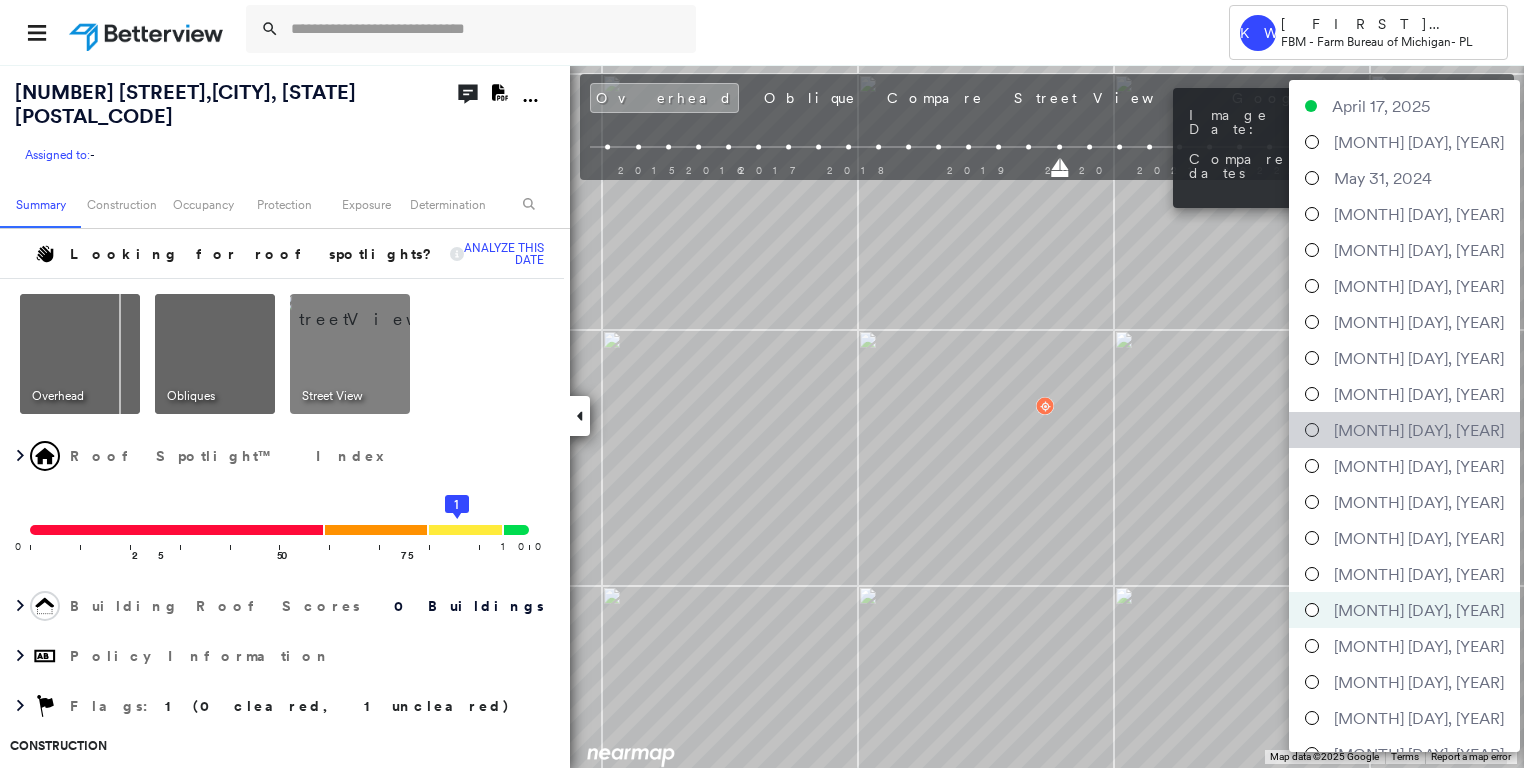 click on "[MONTH] [DAY], [YEAR]" at bounding box center (1419, 430) 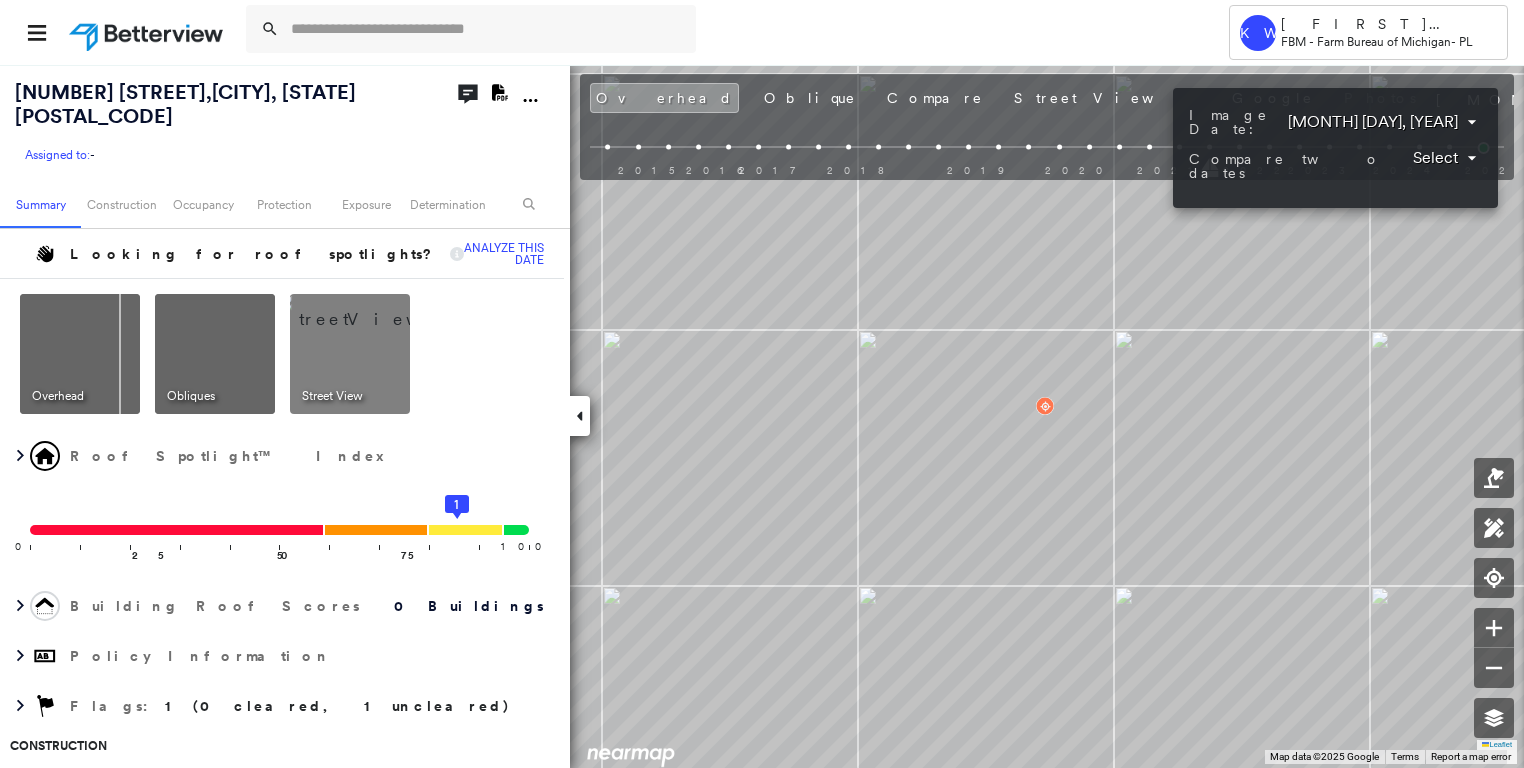 click on "Tower KW Kristina Wallace FBM - Farm Bureau of Michigan  -   PL [NUMBER] [STREET],  [CITY], [STATE] [POSTAL_CODE] Assigned to:  - Assigned to:  - Assigned to:  - Open Comments Download PDF Report Summary Construction Occupancy Protection Exposure Determination Looking for roof spotlights? Analyze this date Overhead Obliques Street View Roof Spotlight™ Index 0 100 25 50 75 1 Building Roof Scores 0 Buildings Policy Information Flags :  1 (0 cleared, 1 uncleared) Construction Occupancy Place Detail Protection Exposure FEMA Risk Index Additional Perils Determination Flags :  1 (0 cleared, 1 uncleared) Uncleared Flags (1) Cleared Flags  (0) Low Low Priority Flagged [MM]/[DD]/[YY] Clear Action Taken New Entry History Quote/New Business Terms & Conditions Added ACV Endorsement Added Cosmetic Endorsement Inspection/Loss Control Report Information Added to Inspection Survey Onsite Inspection Ordered Determined No Inspection Needed General Used Report to Further Agent/Insured Discussion Reject/Decline - New Business Save Save" at bounding box center [762, 384] 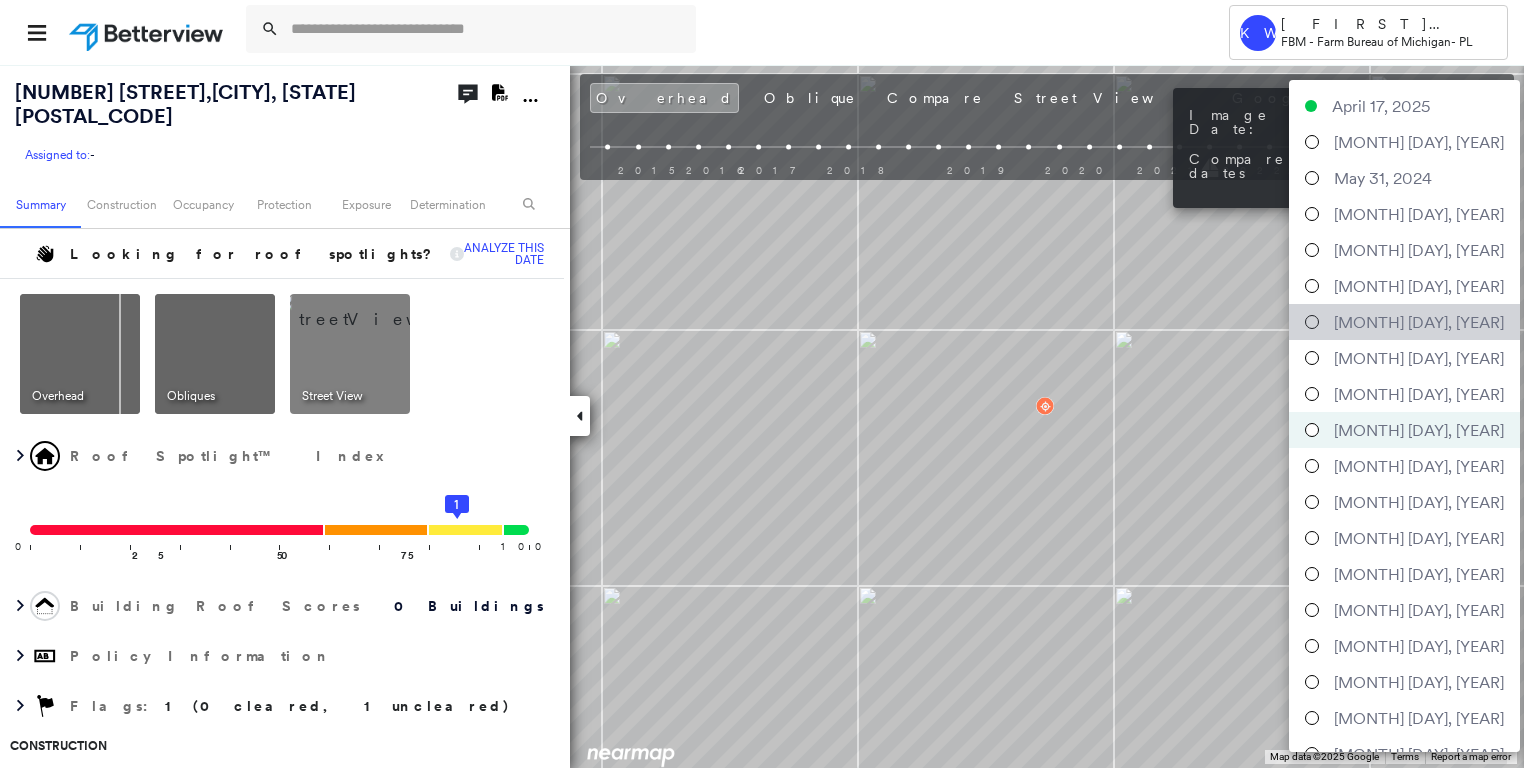click on "[MONTH] [DAY], [YEAR]" at bounding box center (1419, 322) 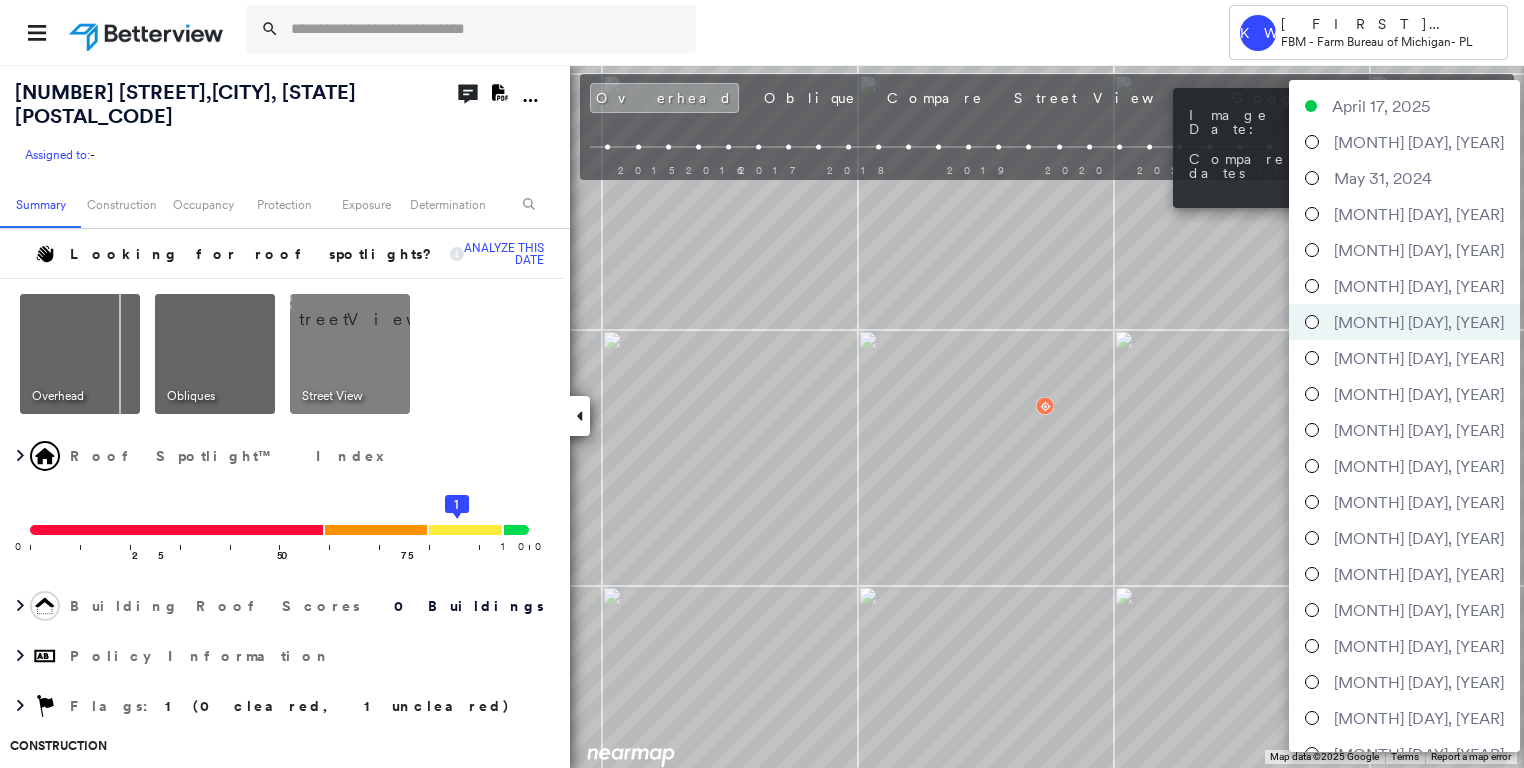 click on "Tower KW Kristina Wallace FBM - Farm Bureau of Michigan  -   PL [NUMBER] [STREET],  [CITY], [STATE] [POSTAL_CODE] Assigned to:  - Assigned to:  - Assigned to:  - Open Comments Download PDF Report Summary Construction Occupancy Protection Exposure Determination Looking for roof spotlights? Analyze this date Overhead Obliques Street View Roof Spotlight™ Index 0 100 25 50 75 1 Building Roof Scores 0 Buildings Policy Information Flags :  1 (0 cleared, 1 uncleared) Construction Occupancy Place Detail Protection Exposure FEMA Risk Index Additional Perils Determination Flags :  1 (0 cleared, 1 uncleared) Uncleared Flags (1) Cleared Flags  (0) Low Low Priority Flagged [MM]/[DD]/[YY] Clear Action Taken New Entry History Quote/New Business Terms & Conditions Added ACV Endorsement Added Cosmetic Endorsement Inspection/Loss Control Report Information Added to Inspection Survey Onsite Inspection Ordered Determined No Inspection Needed General Used Report to Further Agent/Insured Discussion Reject/Decline - New Business Save Save" at bounding box center [762, 384] 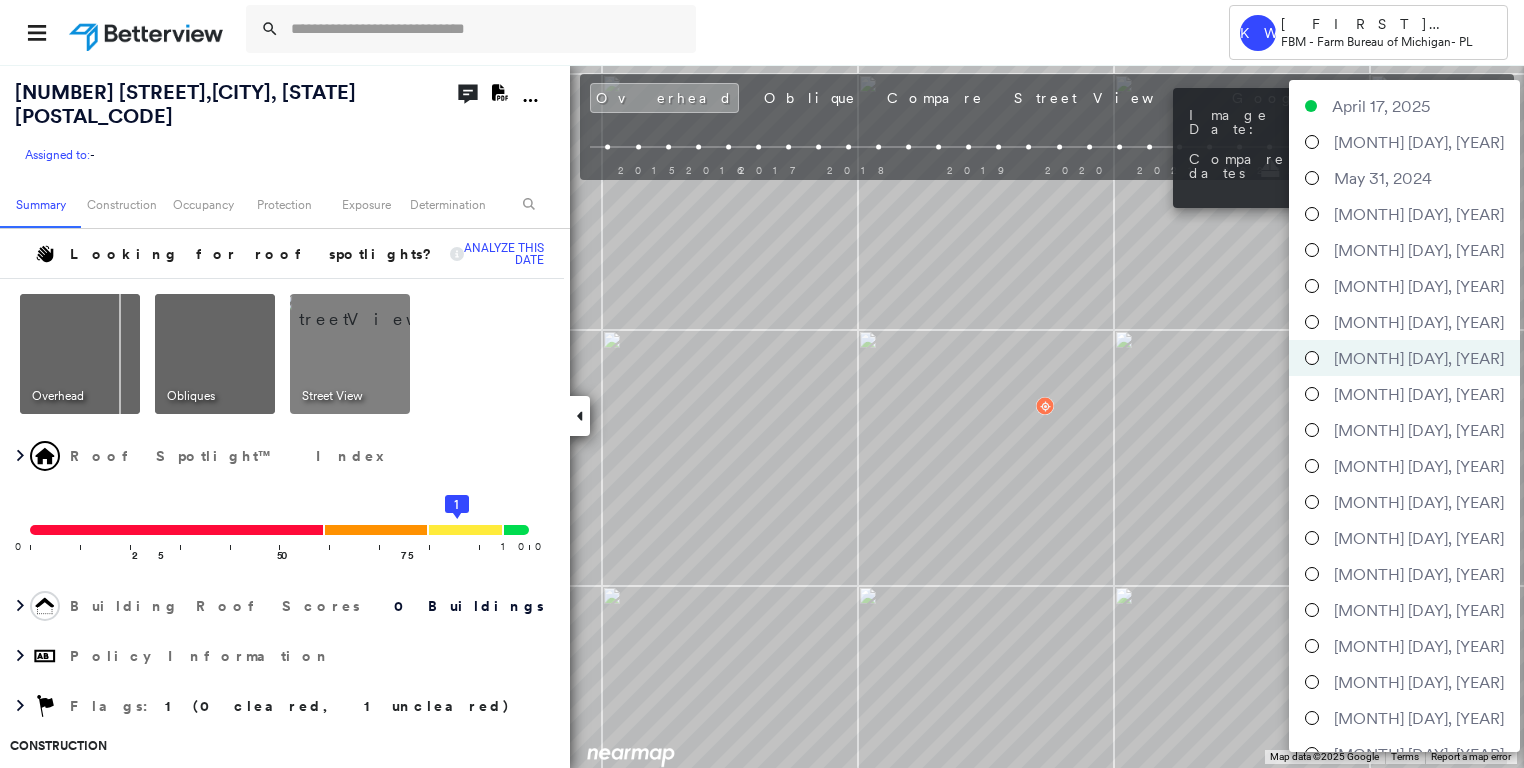 click on "Tower KW Kristina Wallace FBM - Farm Bureau of Michigan  -   PL [NUMBER] [STREET],  [CITY], [STATE] [POSTAL_CODE] Assigned to:  - Assigned to:  - Assigned to:  - Open Comments Download PDF Report Summary Construction Occupancy Protection Exposure Determination Looking for roof spotlights? Analyze this date Overhead Obliques Street View Roof Spotlight™ Index 0 100 25 50 75 1 Building Roof Scores 0 Buildings Policy Information Flags :  1 (0 cleared, 1 uncleared) Construction Occupancy Place Detail Protection Exposure FEMA Risk Index Additional Perils Determination Flags :  1 (0 cleared, 1 uncleared) Uncleared Flags (1) Cleared Flags  (0) Low Low Priority Flagged [MM]/[DD]/[YY] Clear Action Taken New Entry History Quote/New Business Terms & Conditions Added ACV Endorsement Added Cosmetic Endorsement Inspection/Loss Control Report Information Added to Inspection Survey Onsite Inspection Ordered Determined No Inspection Needed General Used Report to Further Agent/Insured Discussion Reject/Decline - New Business Save Save" at bounding box center [762, 384] 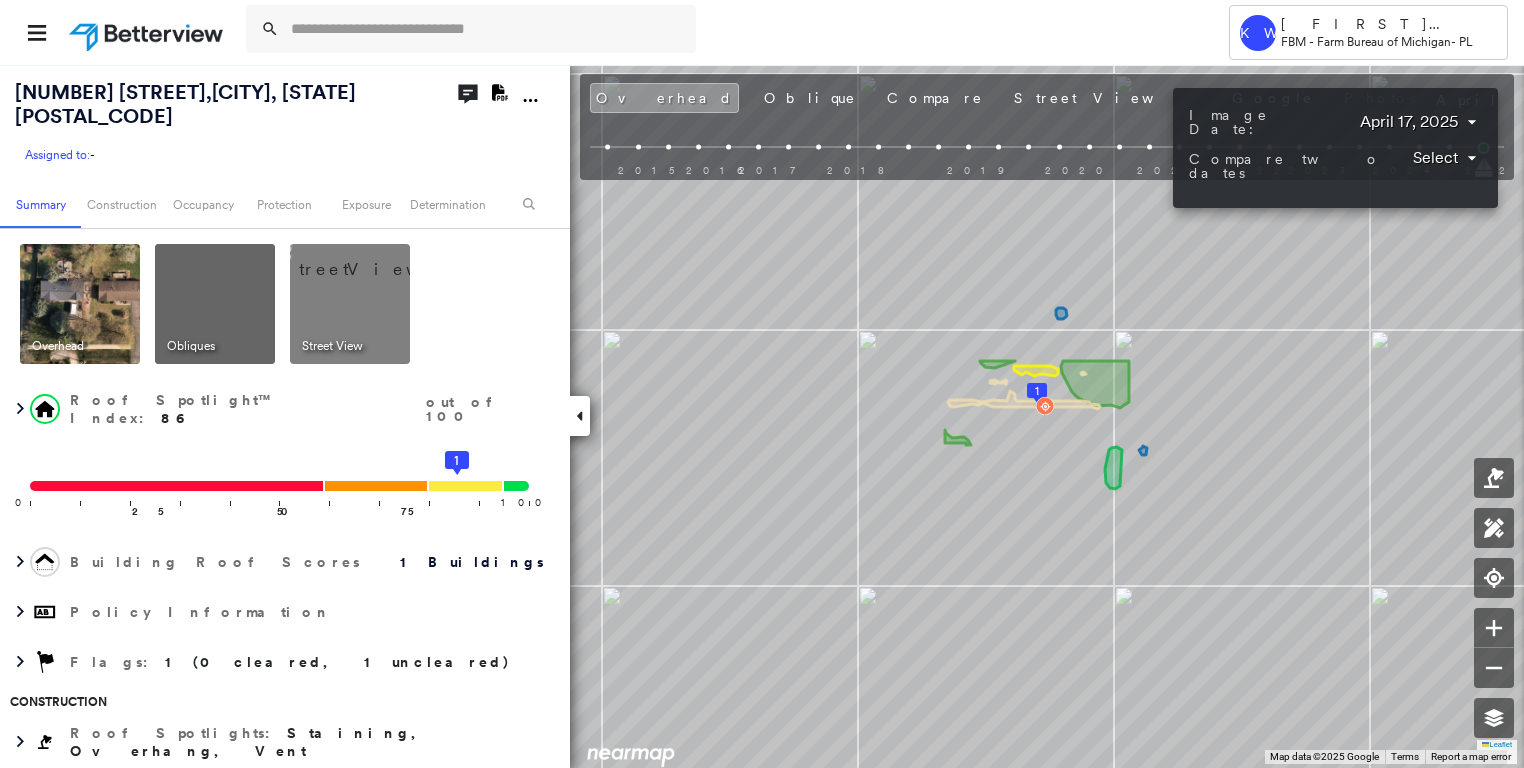 click at bounding box center [762, 384] 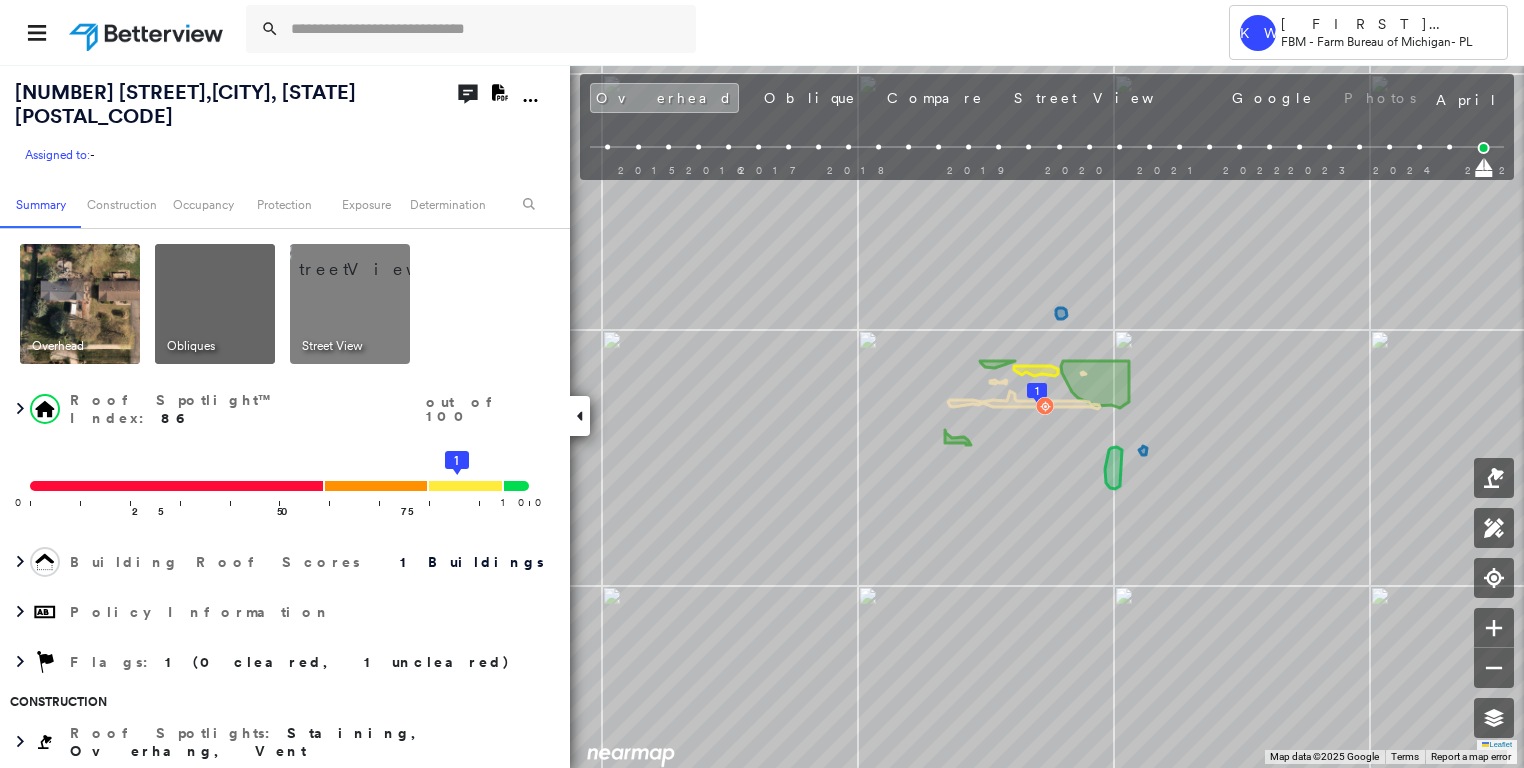 click at bounding box center (215, 304) 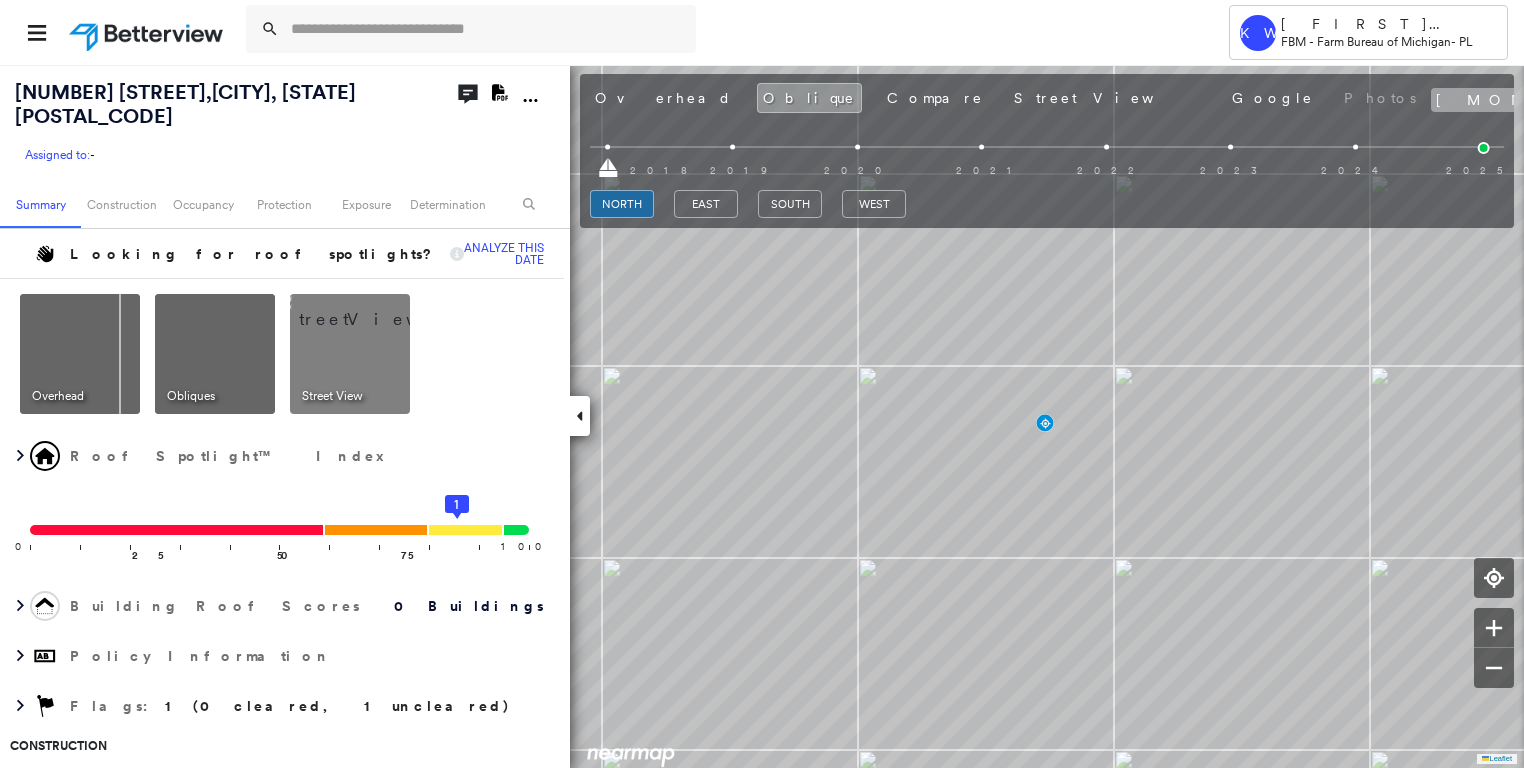 click 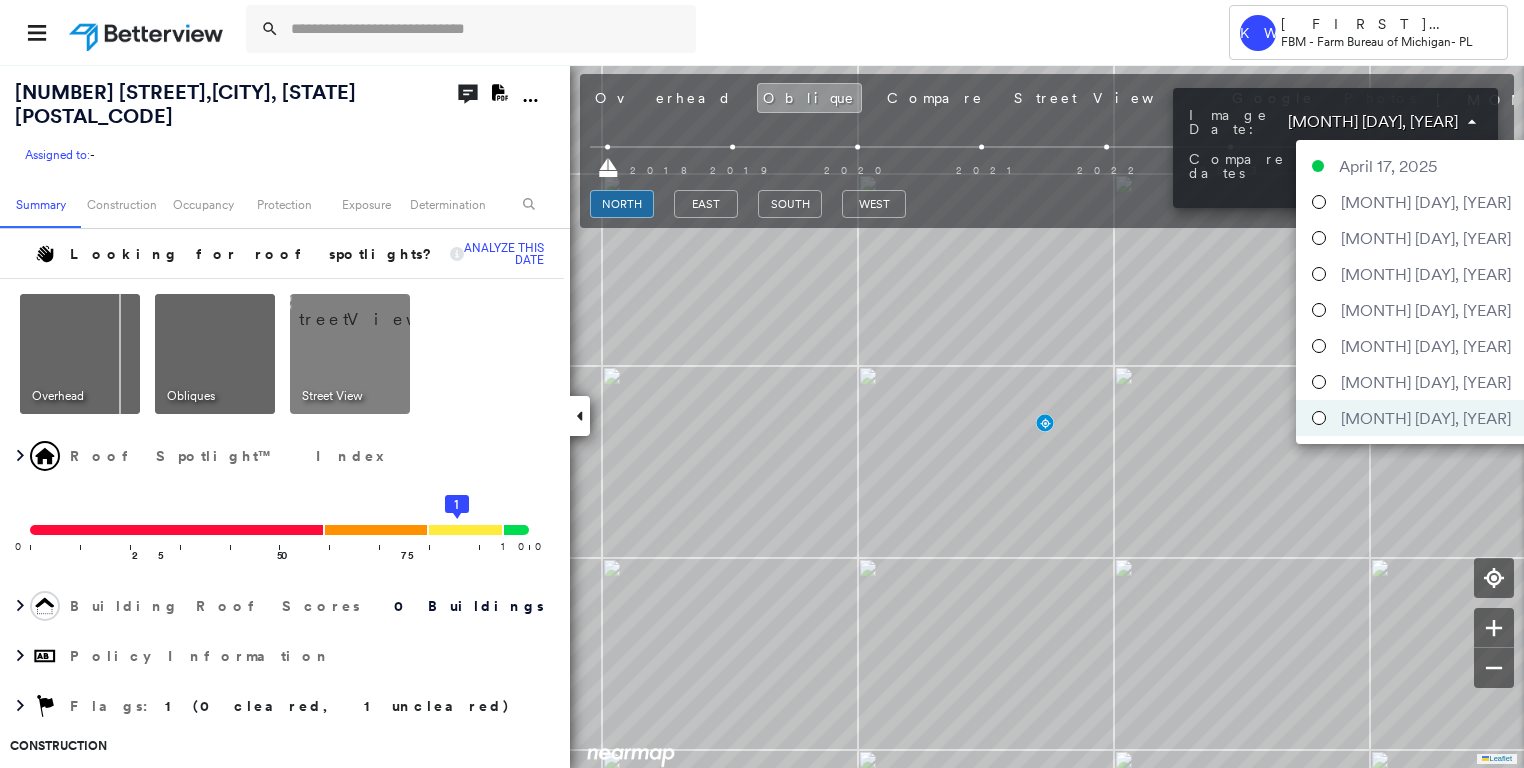 click on "Tower KW Kristina Wallace FBM - Farm Bureau of Michigan  -   PL [NUMBER] [STREET],  [CITY], [STATE] [POSTAL_CODE] Assigned to:  - Assigned to:  - Assigned to:  - Open Comments Download PDF Report Summary Construction Occupancy Protection Exposure Determination Looking for roof spotlights? Analyze this date Overhead Obliques Street View Roof Spotlight™ Index 0 100 25 50 75 1 Building Roof Scores 0 Buildings Policy Information Flags :  1 (0 cleared, 1 uncleared) Construction Occupancy Place Detail Protection Exposure FEMA Risk Index Additional Perils Determination Flags :  1 (0 cleared, 1 uncleared) Uncleared Flags (1) Cleared Flags  (0) Low Low Priority Flagged [MM]/[DD]/[YY] Clear Action Taken New Entry History Quote/New Business Terms & Conditions Added ACV Endorsement Added Cosmetic Endorsement Inspection/Loss Control Report Information Added to Inspection Survey Onsite Inspection Ordered Determined No Inspection Needed General Used Report to Further Agent/Insured Discussion Reject/Decline - New Business Save Save" at bounding box center [762, 384] 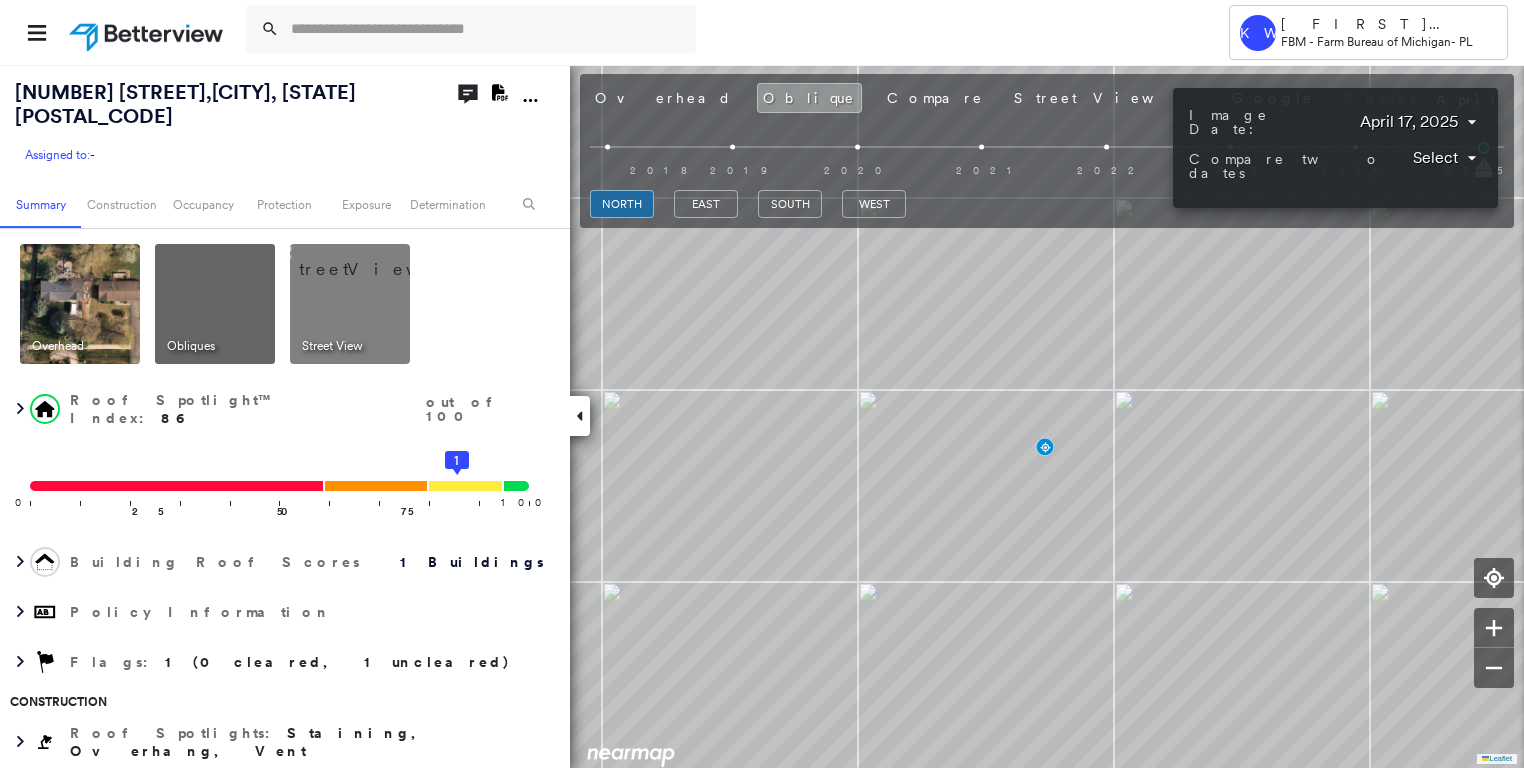 click at bounding box center [762, 384] 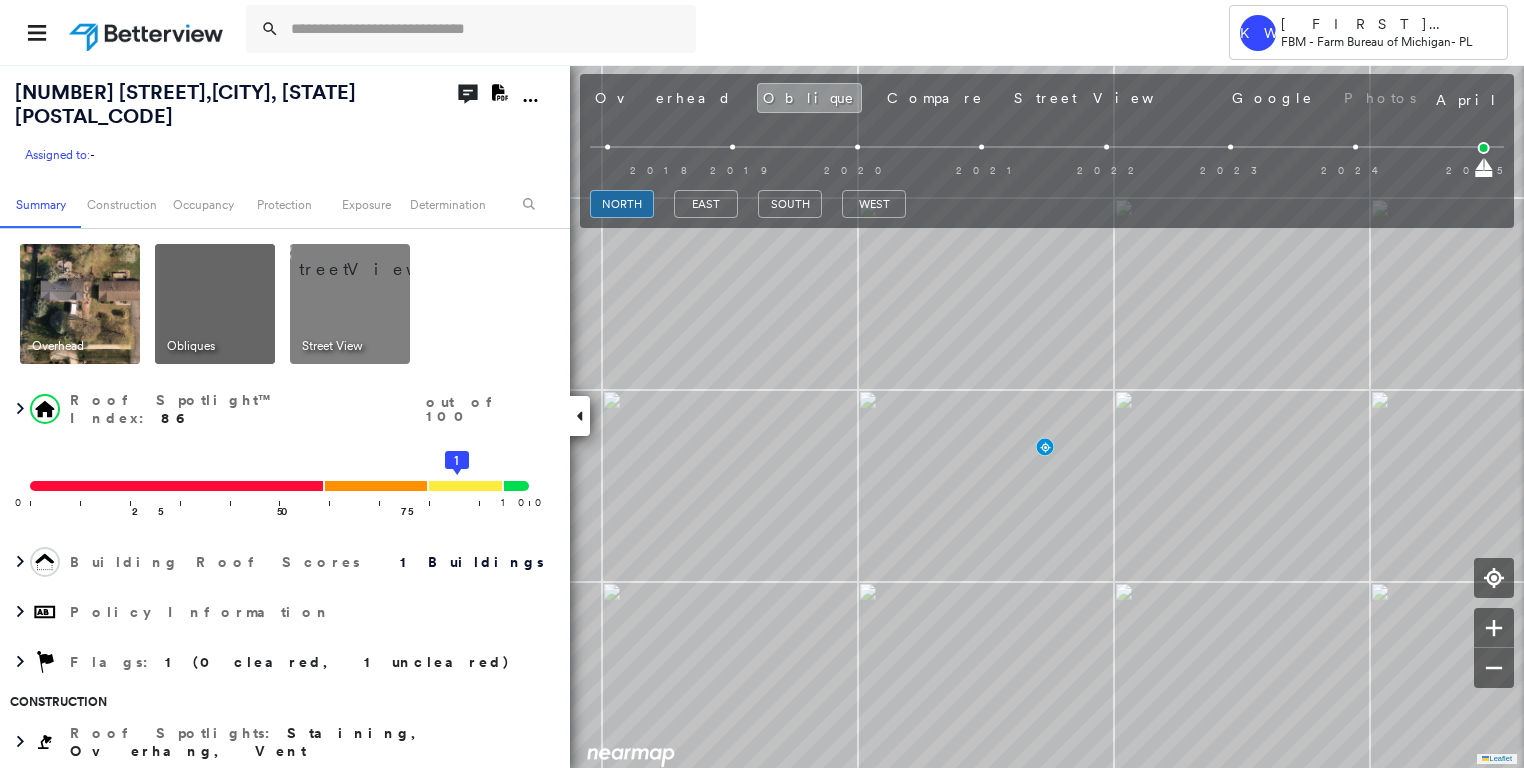 click at bounding box center [374, 259] 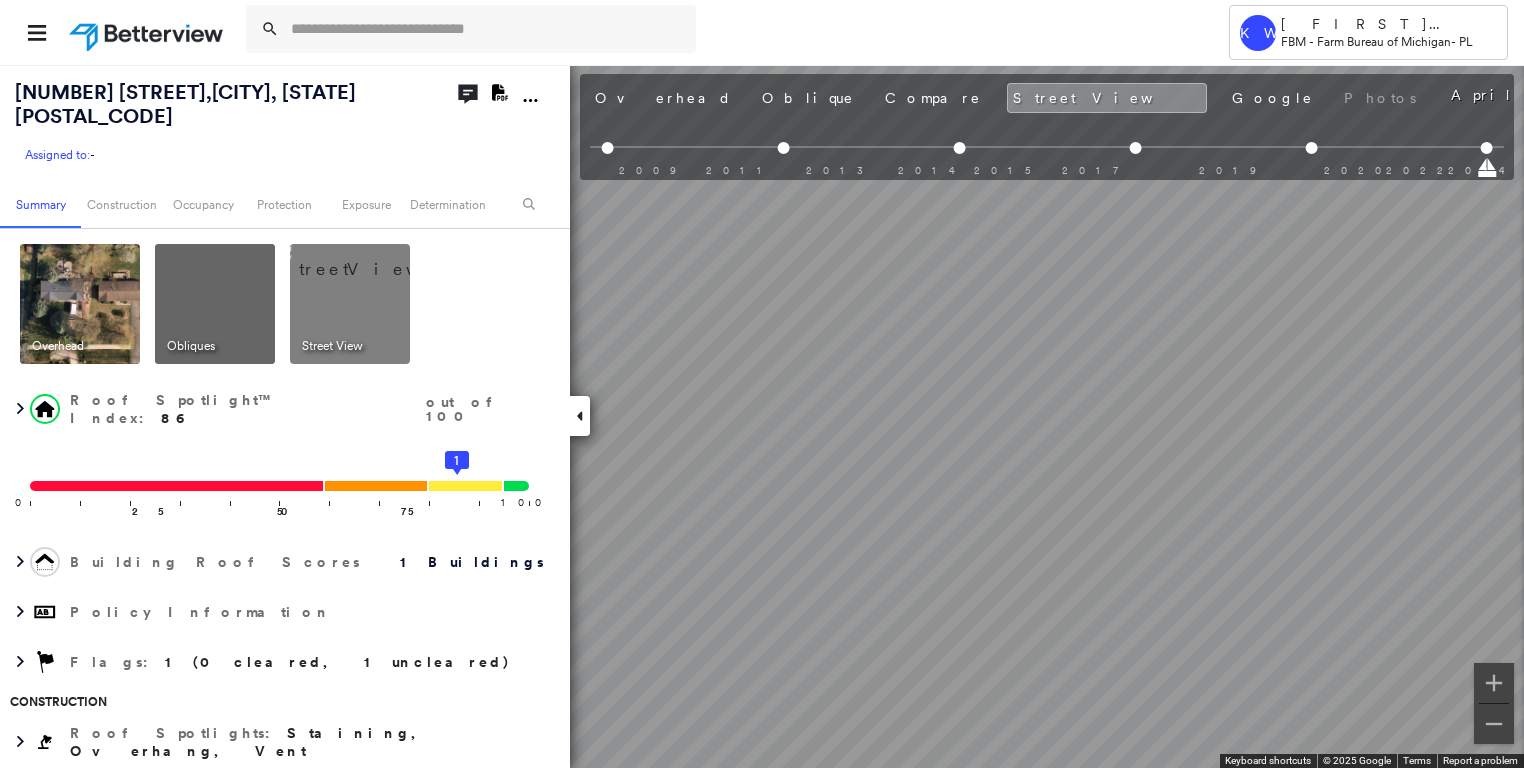 scroll, scrollTop: 0, scrollLeft: 73, axis: horizontal 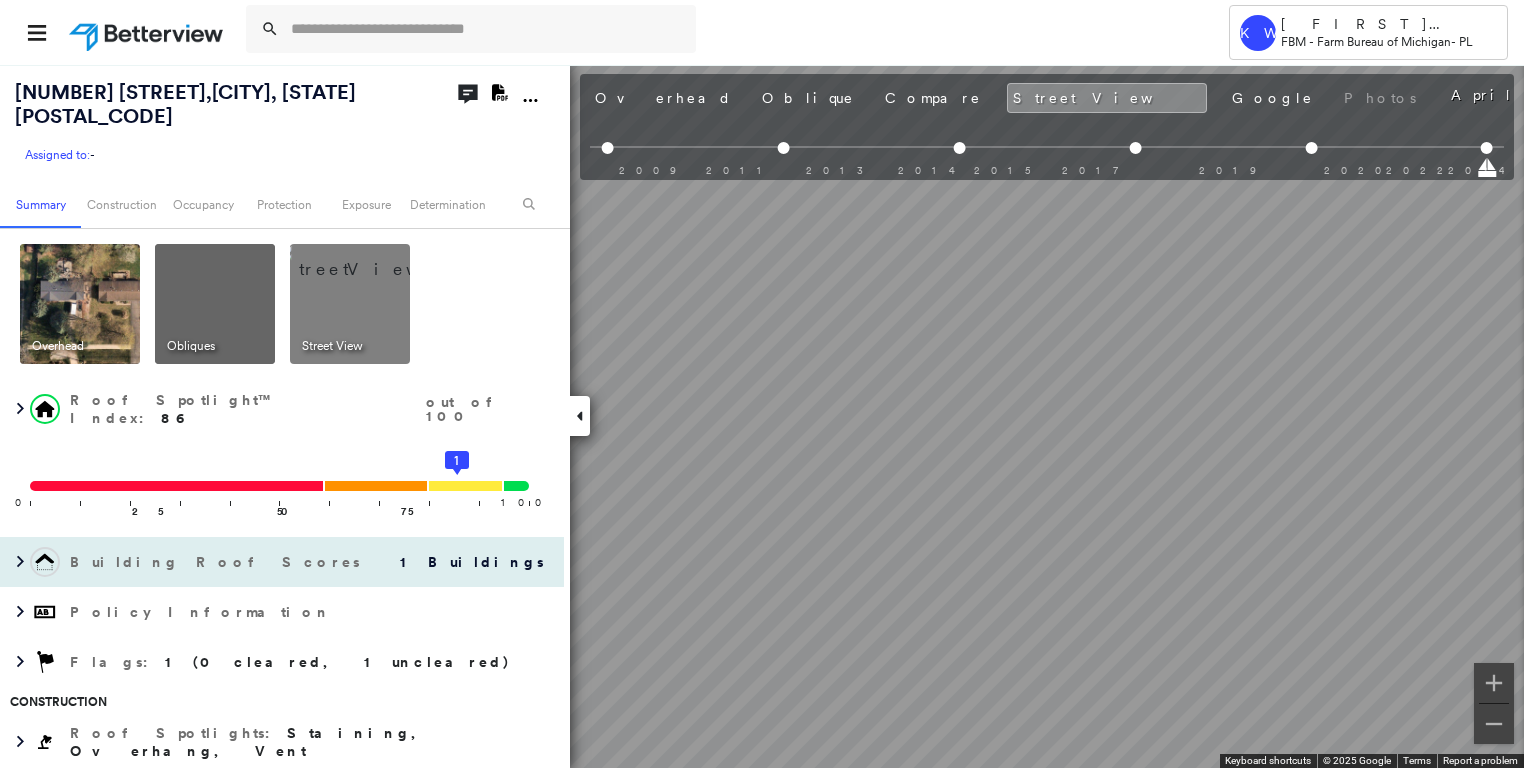 click on "Tower KW Kristina Wallace FBM - Farm Bureau of Michigan  -   PL [NUMBER] [STREET],  [CITY], [STATE] [POSTAL_CODE] Assigned to:  - Assigned to:  - Assigned to:  - Open Comments Download PDF Report Summary Construction Occupancy Protection Exposure Determination Overhead Obliques Street View Roof Spotlight™ Index :  86 out of 100 0 100 25 50 75 1 Building Roof Scores 1 Buildings Policy Information Flags :  1 (0 cleared, 1 uncleared) Construction Roof Spotlights :  Staining, Overhang, Vent Property Features :  Car, Patio Furniture Roof Size & Shape :  1 building  - Gable | Asphalt Shingle Occupancy Place Detail Protection Exposure FEMA Risk Index Additional Perils Tree Fall Risk:  Present   Determination Flags :  1 (0 cleared, 1 uncleared) Uncleared Flags (1) Cleared Flags  (0) Low Low Priority Flagged [MM]/[DD]/[YY] Clear Action Taken New Entry History Quote/New Business Terms & Conditions Added ACV Endorsement Added Cosmetic Endorsement Inspection/Loss Control Report Information Added to Inspection Survey Onsite Inspection Ordered Determined No Inspection Needed General Save Save" at bounding box center (762, 416) 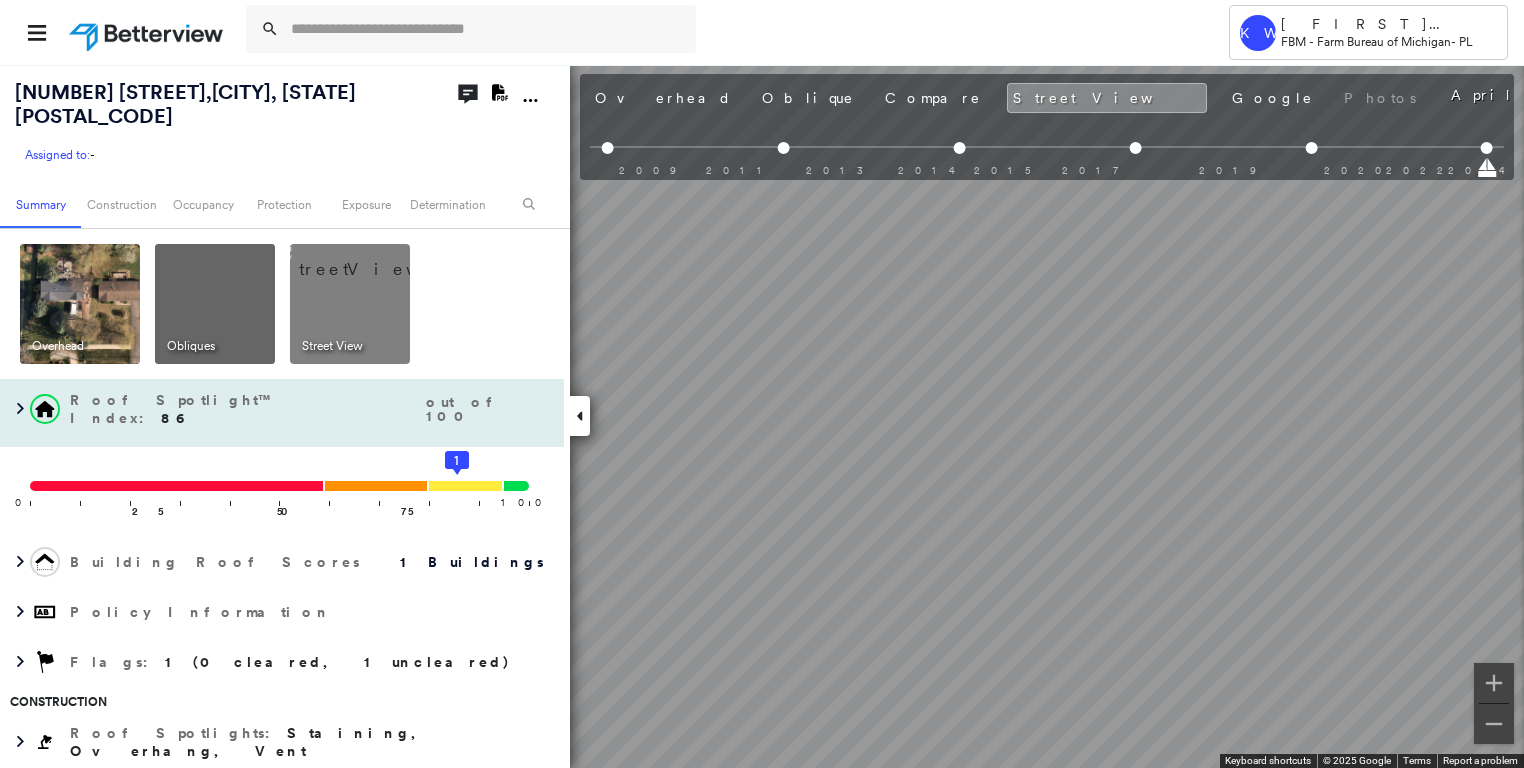 click on "Tower KW Kristina Wallace FBM - Farm Bureau of Michigan  -   PL [NUMBER] [STREET],  [CITY], [STATE] [POSTAL_CODE] Assigned to:  - Assigned to:  - Assigned to:  - Open Comments Download PDF Report Summary Construction Occupancy Protection Exposure Determination Overhead Obliques Street View Roof Spotlight™ Index :  86 out of 100 0 100 25 50 75 1 Building Roof Scores 1 Buildings Policy Information Flags :  1 (0 cleared, 1 uncleared) Construction Roof Spotlights :  Staining, Overhang, Vent Property Features :  Car, Patio Furniture Roof Size & Shape :  1 building  - Gable | Asphalt Shingle Occupancy Place Detail Protection Exposure FEMA Risk Index Additional Perils Tree Fall Risk:  Present   Determination Flags :  1 (0 cleared, 1 uncleared) Uncleared Flags (1) Cleared Flags  (0) Low Low Priority Flagged [MM]/[DD]/[YY] Clear Action Taken New Entry History Quote/New Business Terms & Conditions Added ACV Endorsement Added Cosmetic Endorsement Inspection/Loss Control Report Information Added to Inspection Survey Onsite Inspection Ordered Determined No Inspection Needed General Save Save" at bounding box center [762, 416] 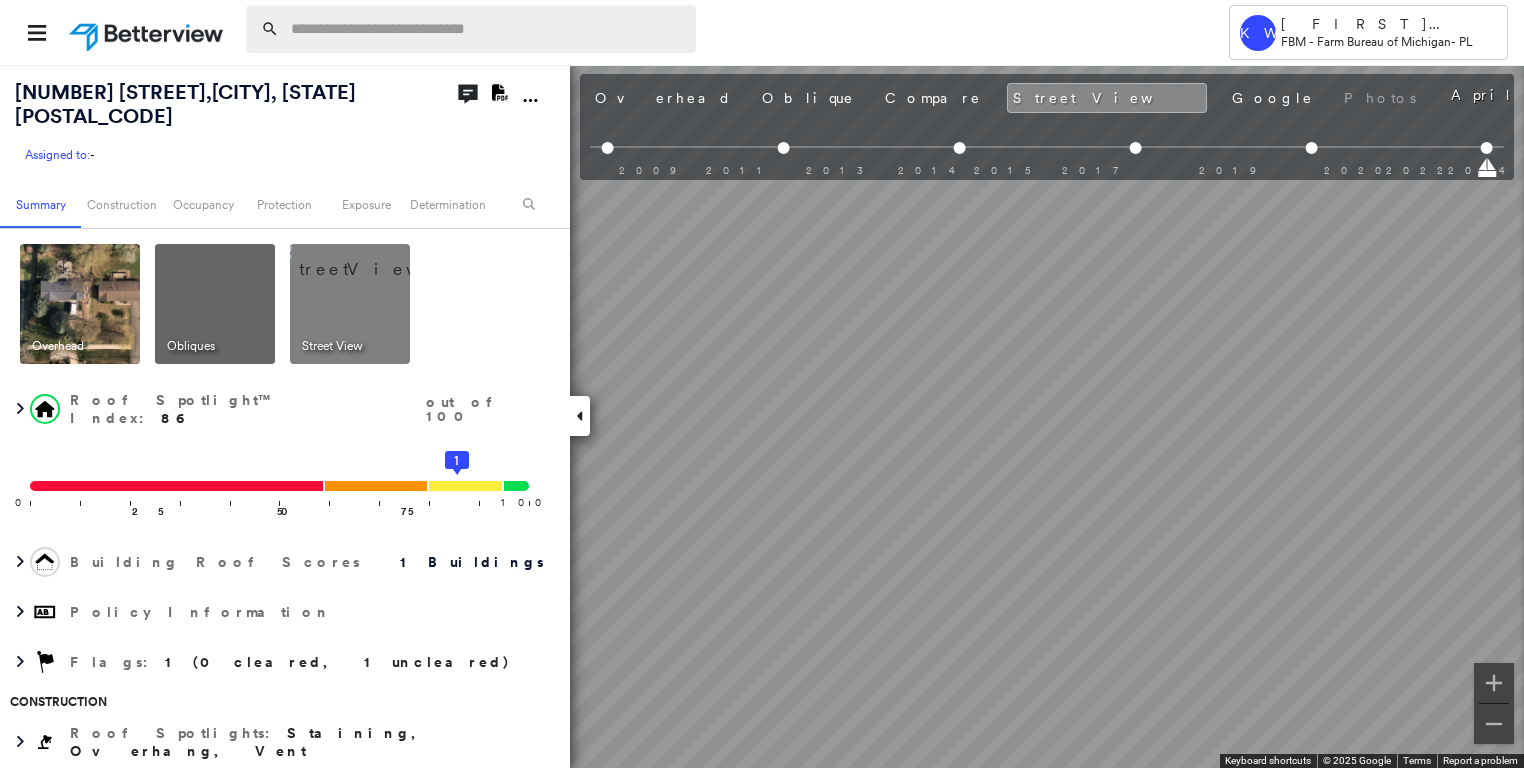 click at bounding box center (487, 29) 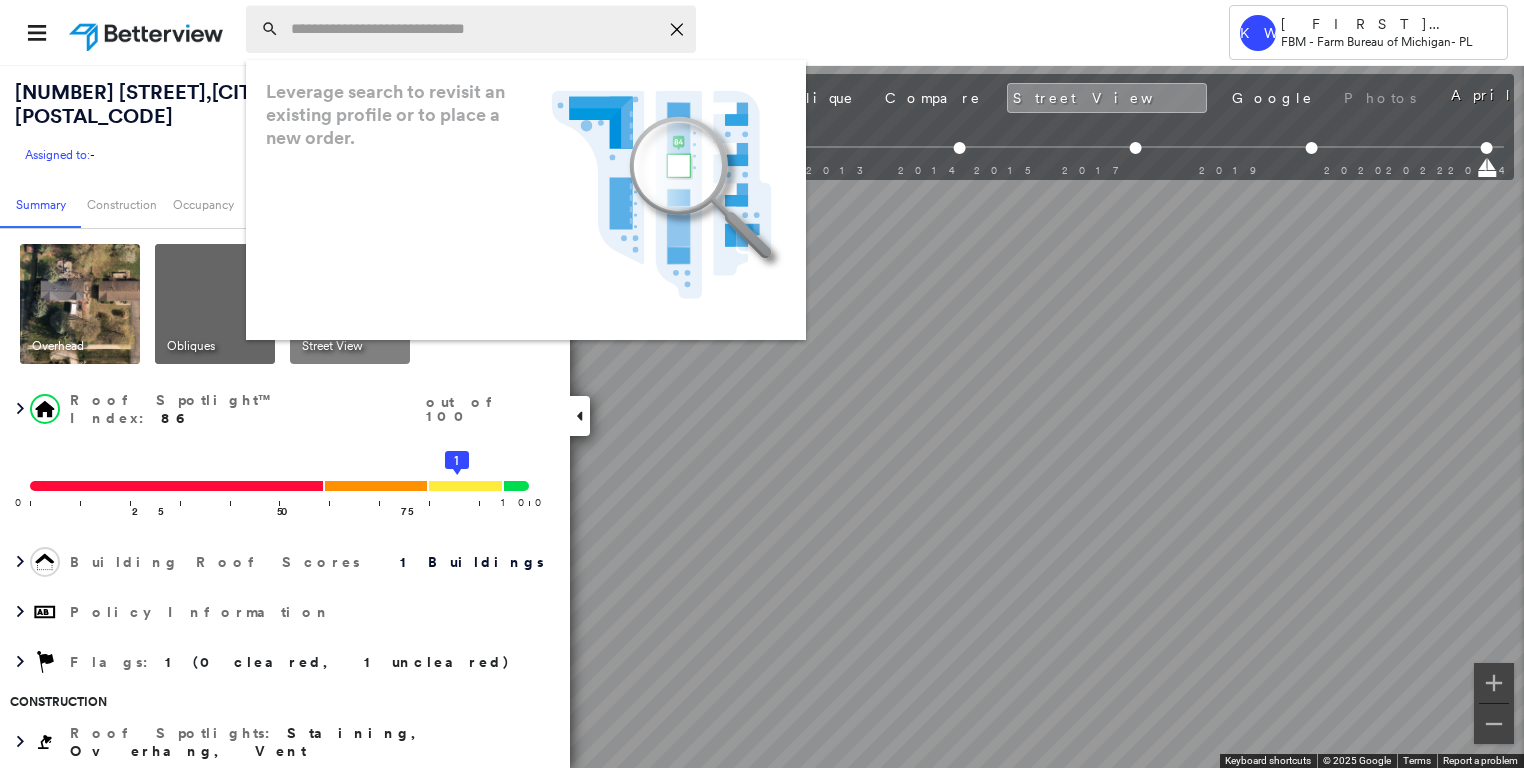 paste on "**********" 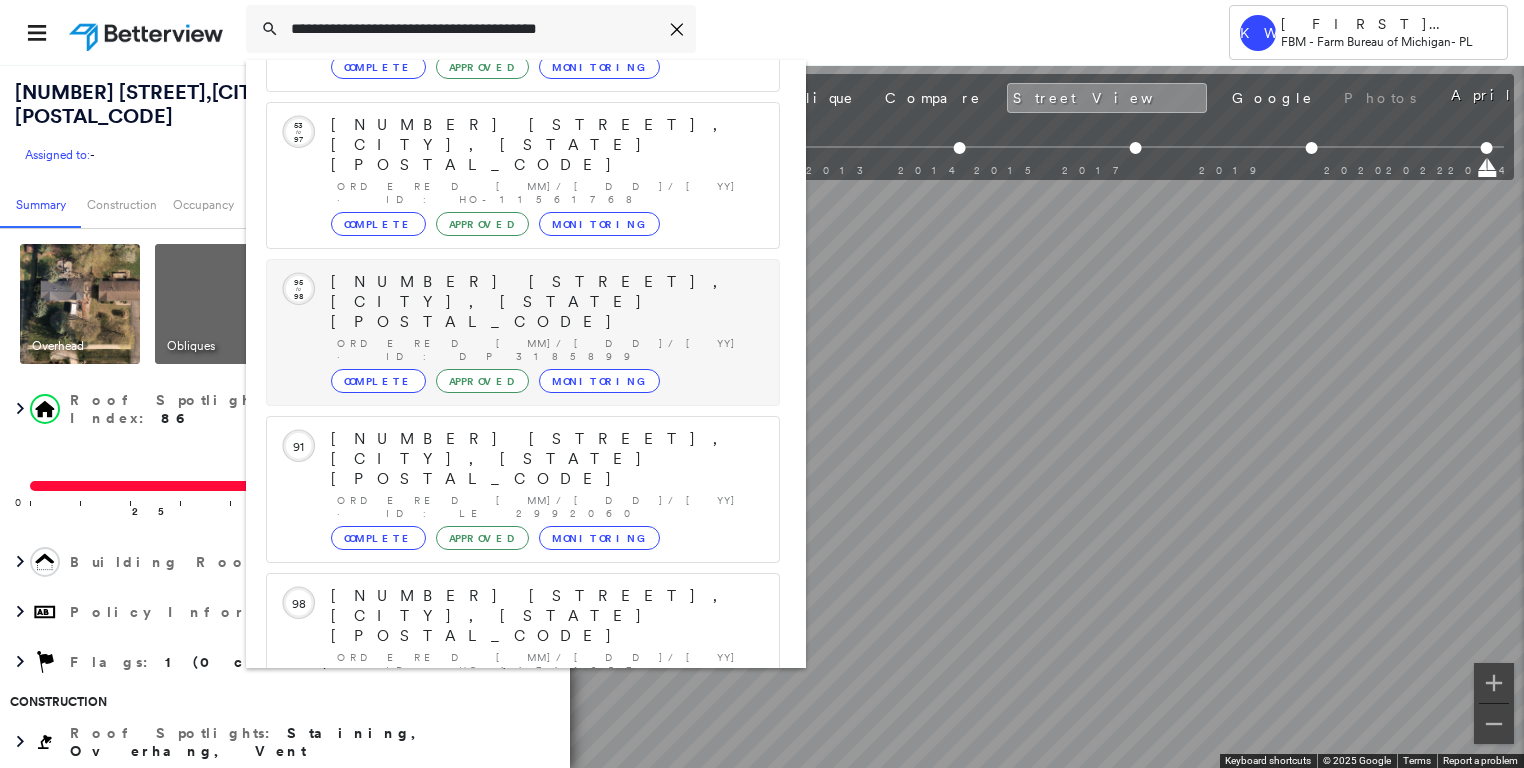scroll, scrollTop: 208, scrollLeft: 0, axis: vertical 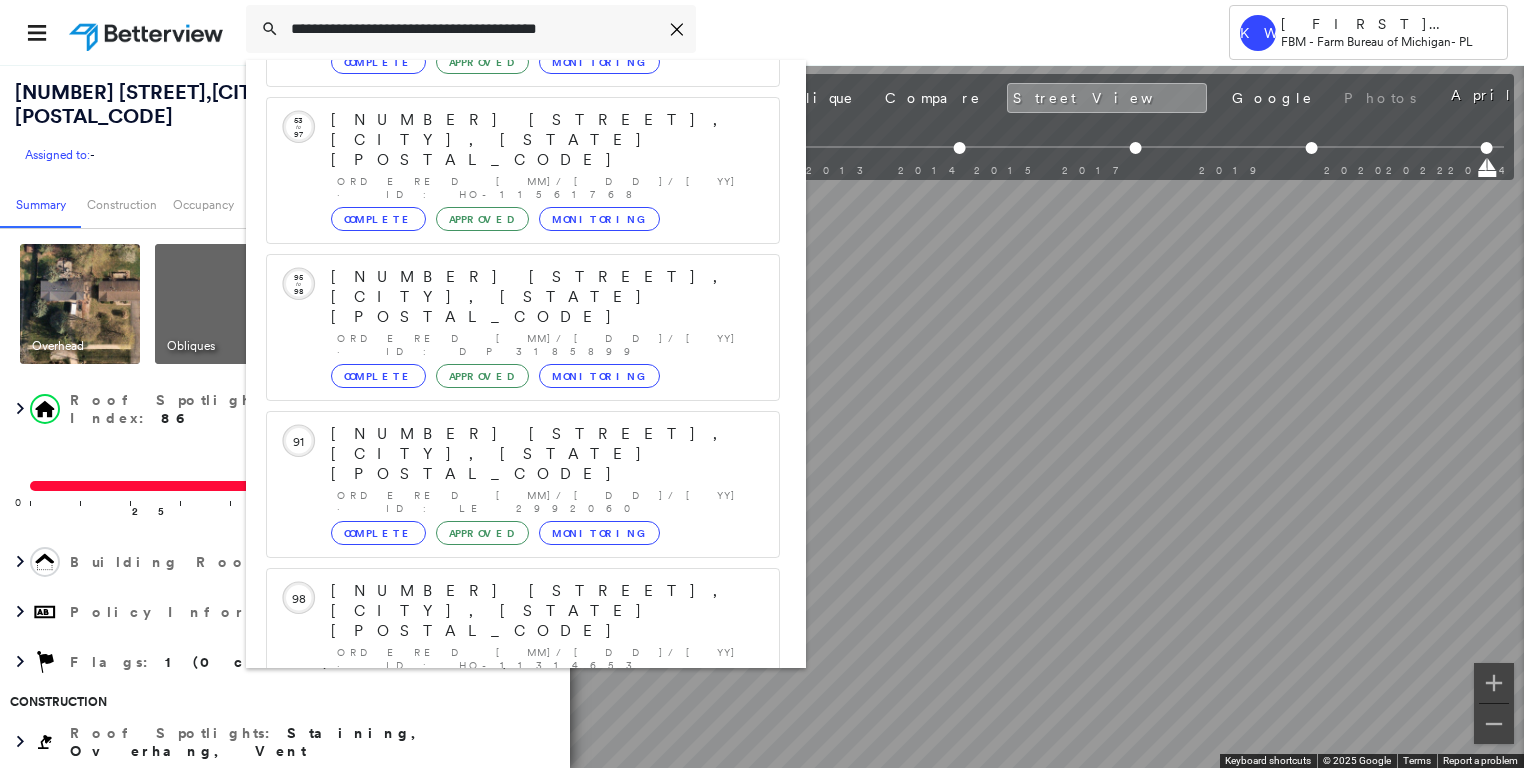 type on "**********" 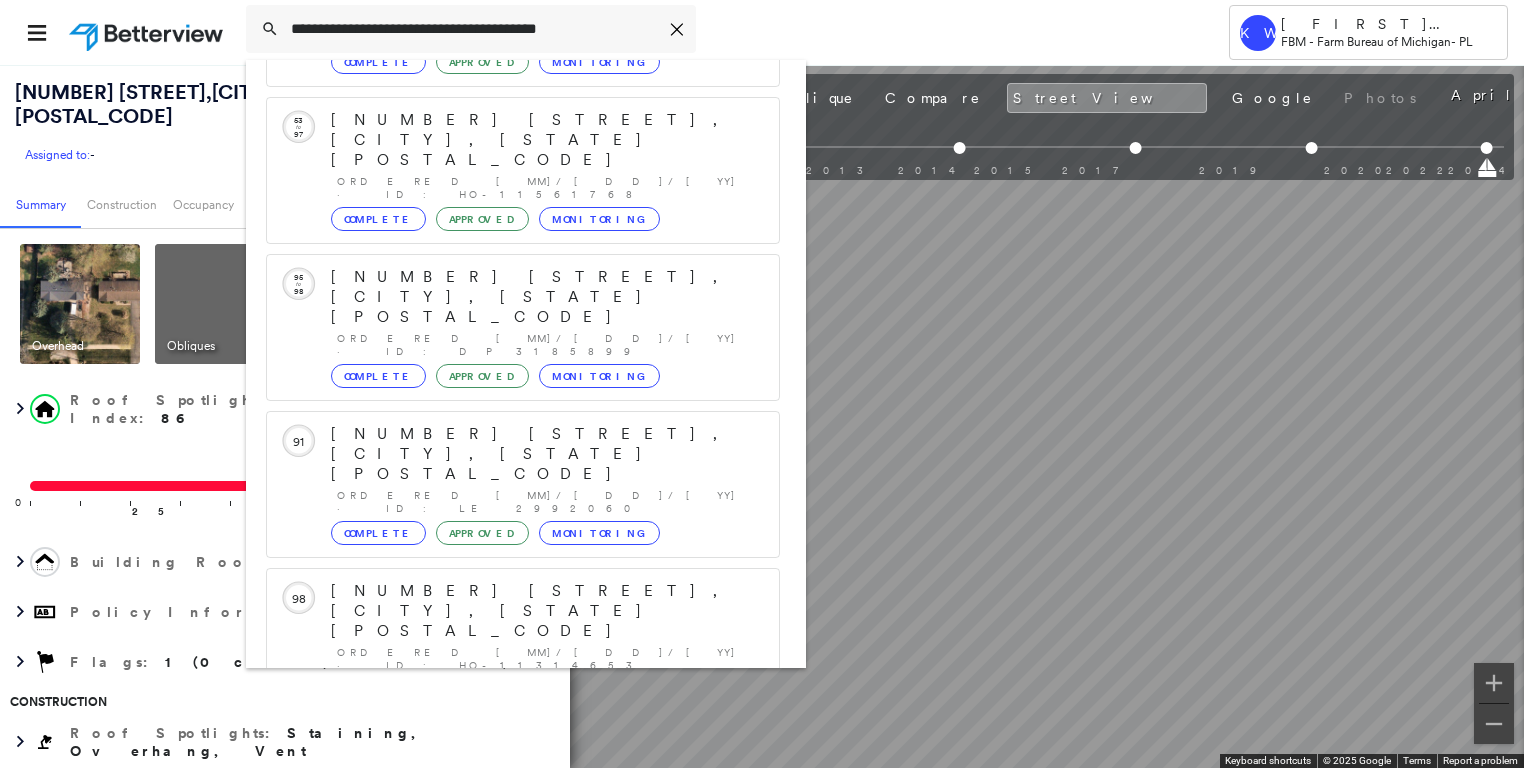 click 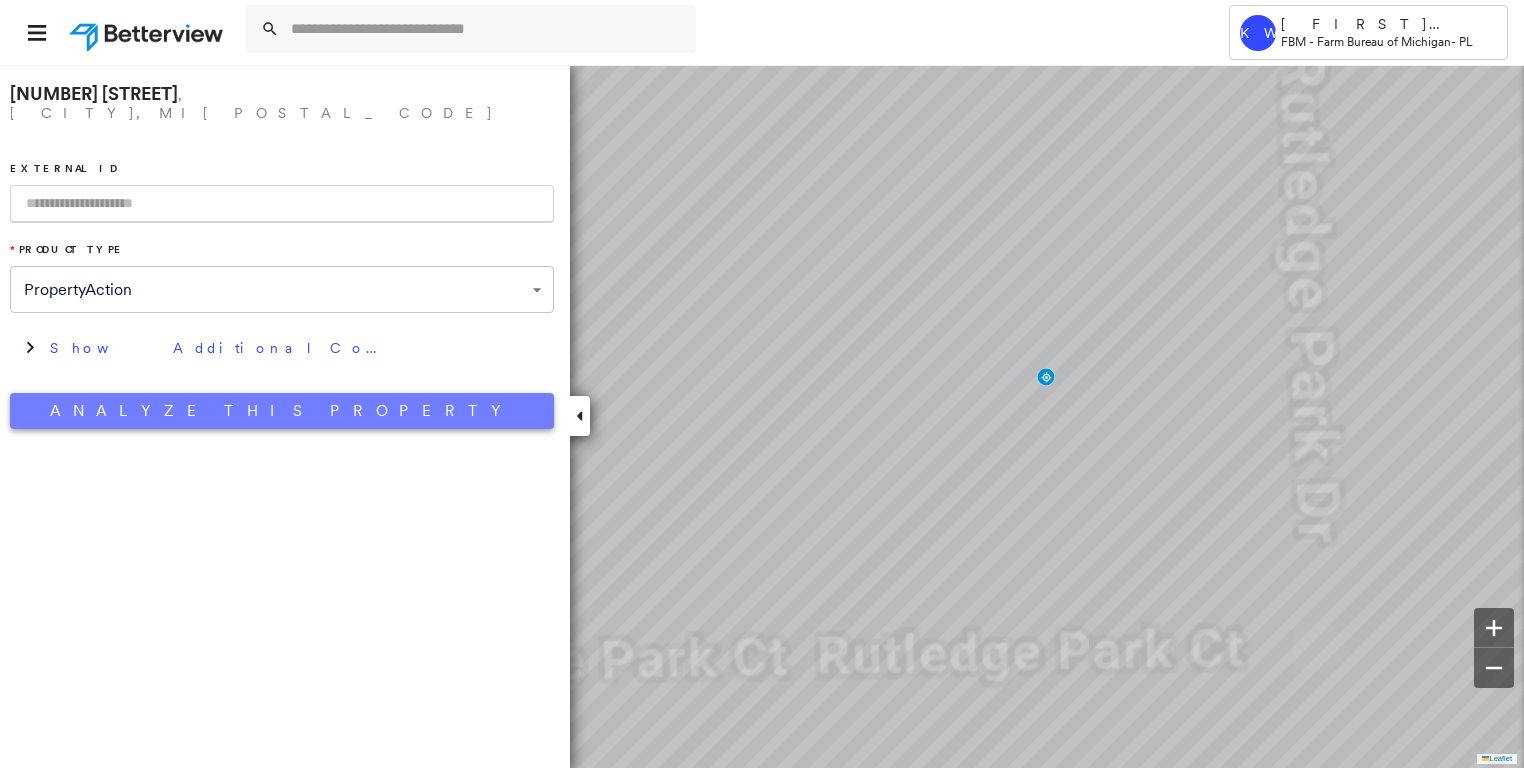 click on "Analyze This Property" at bounding box center (282, 411) 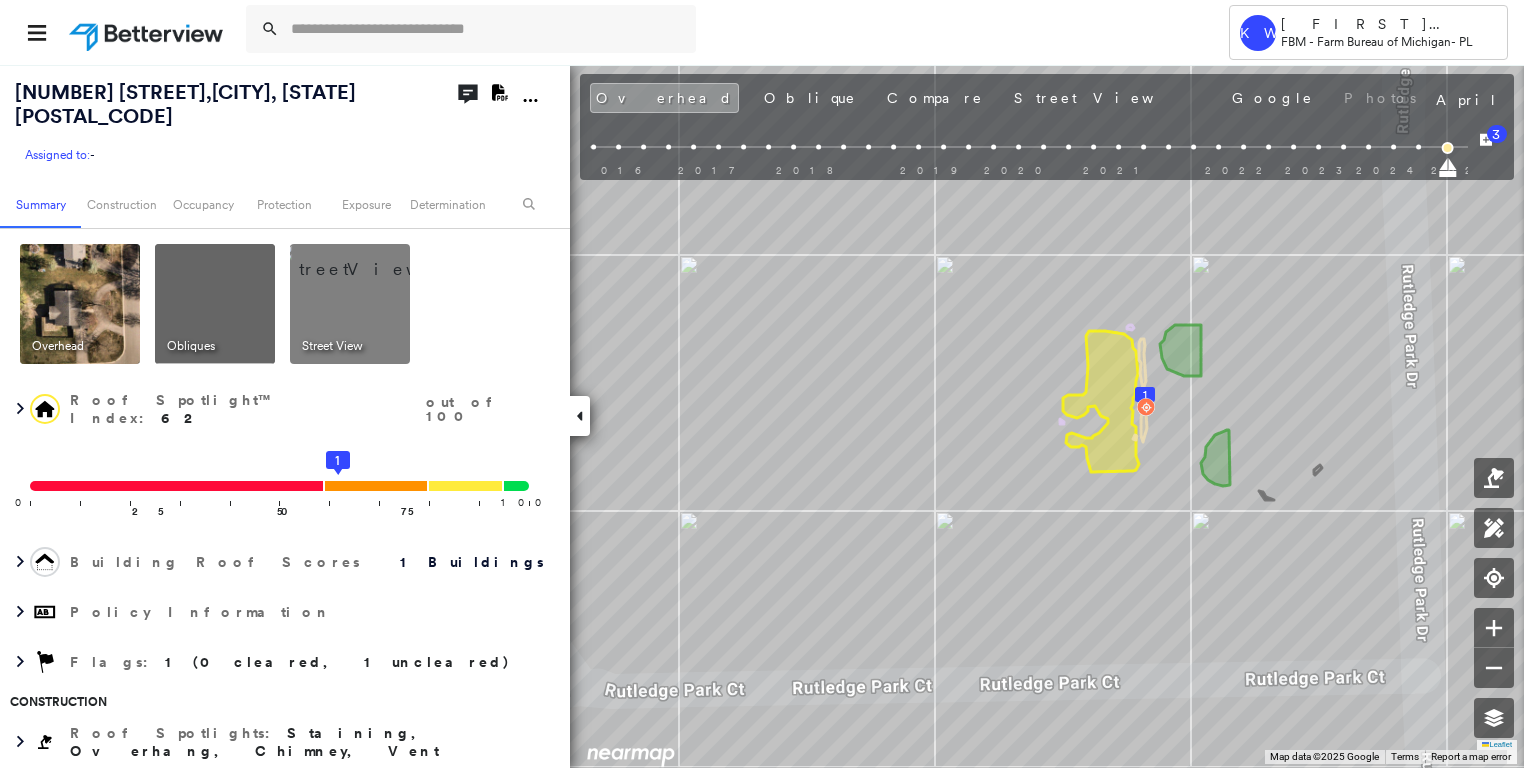 click at bounding box center (215, 304) 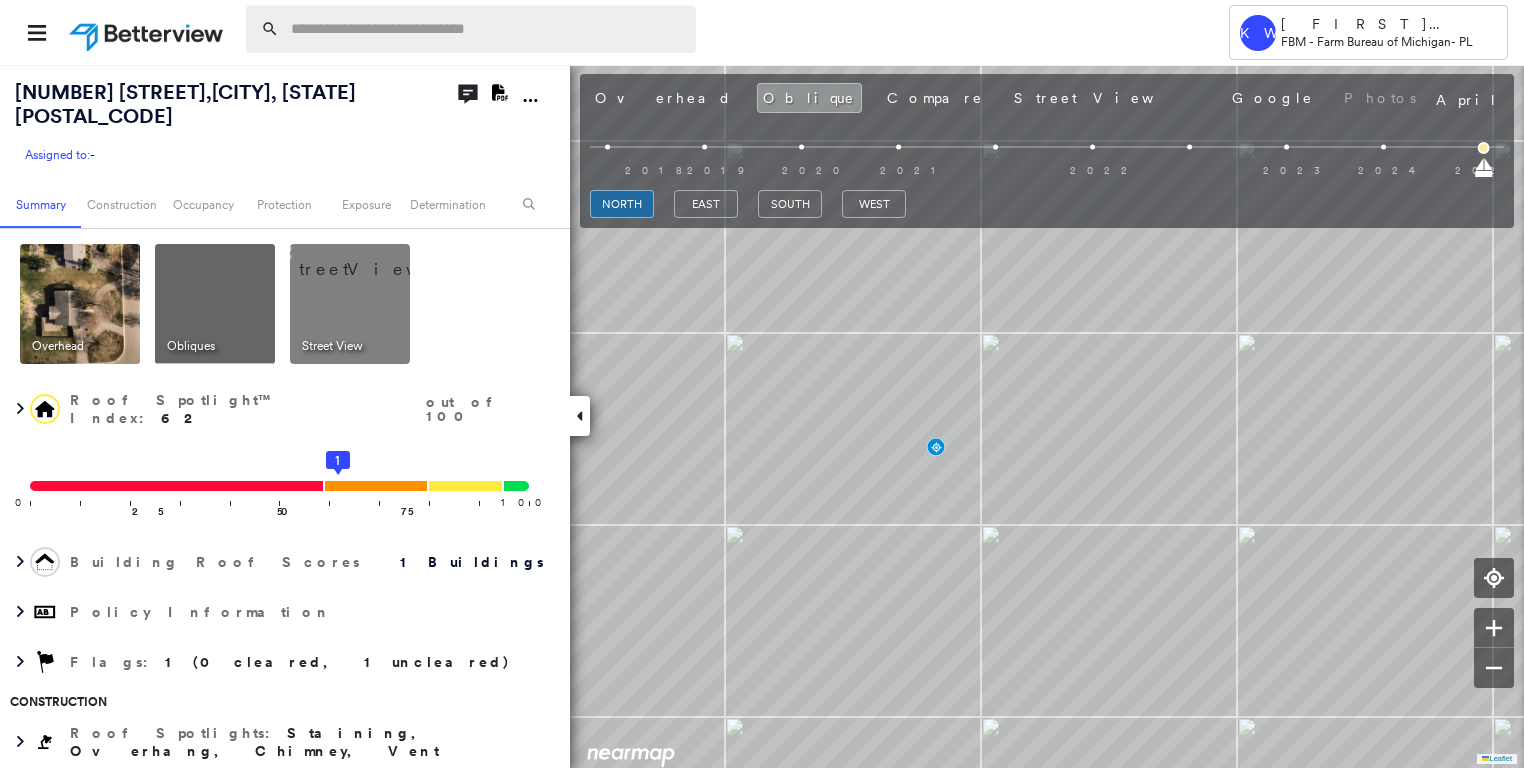 click at bounding box center [487, 29] 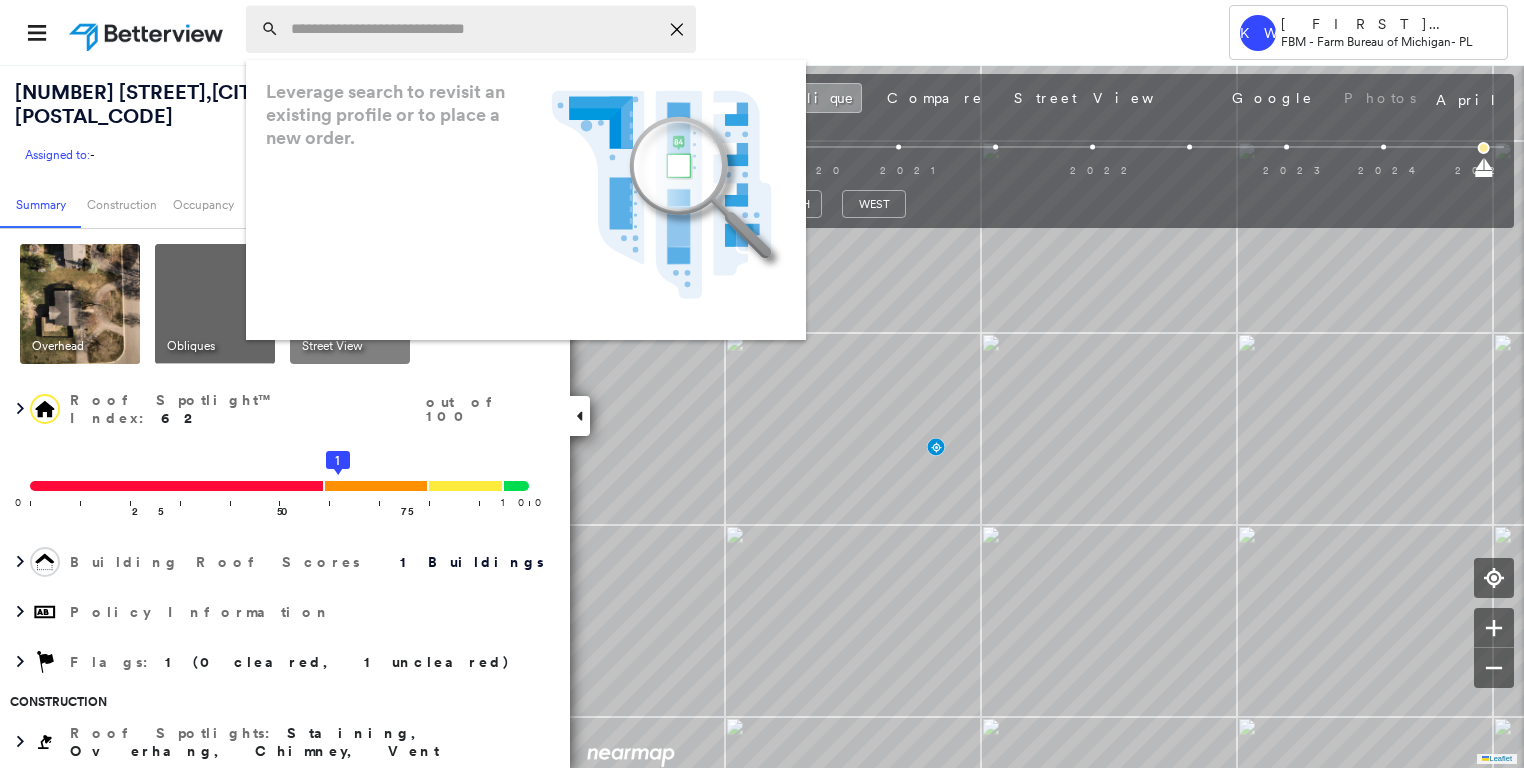 paste on "**********" 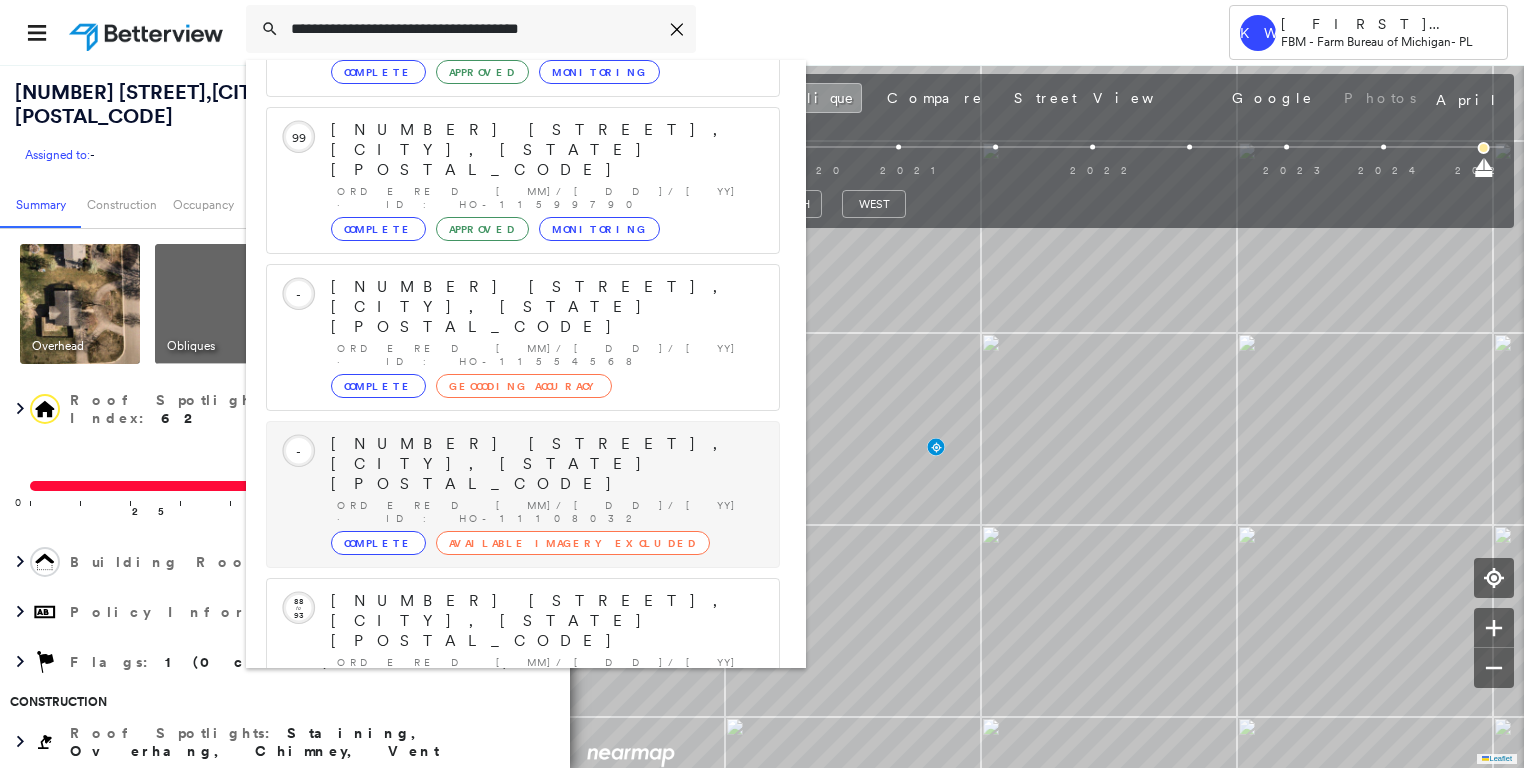 scroll, scrollTop: 208, scrollLeft: 0, axis: vertical 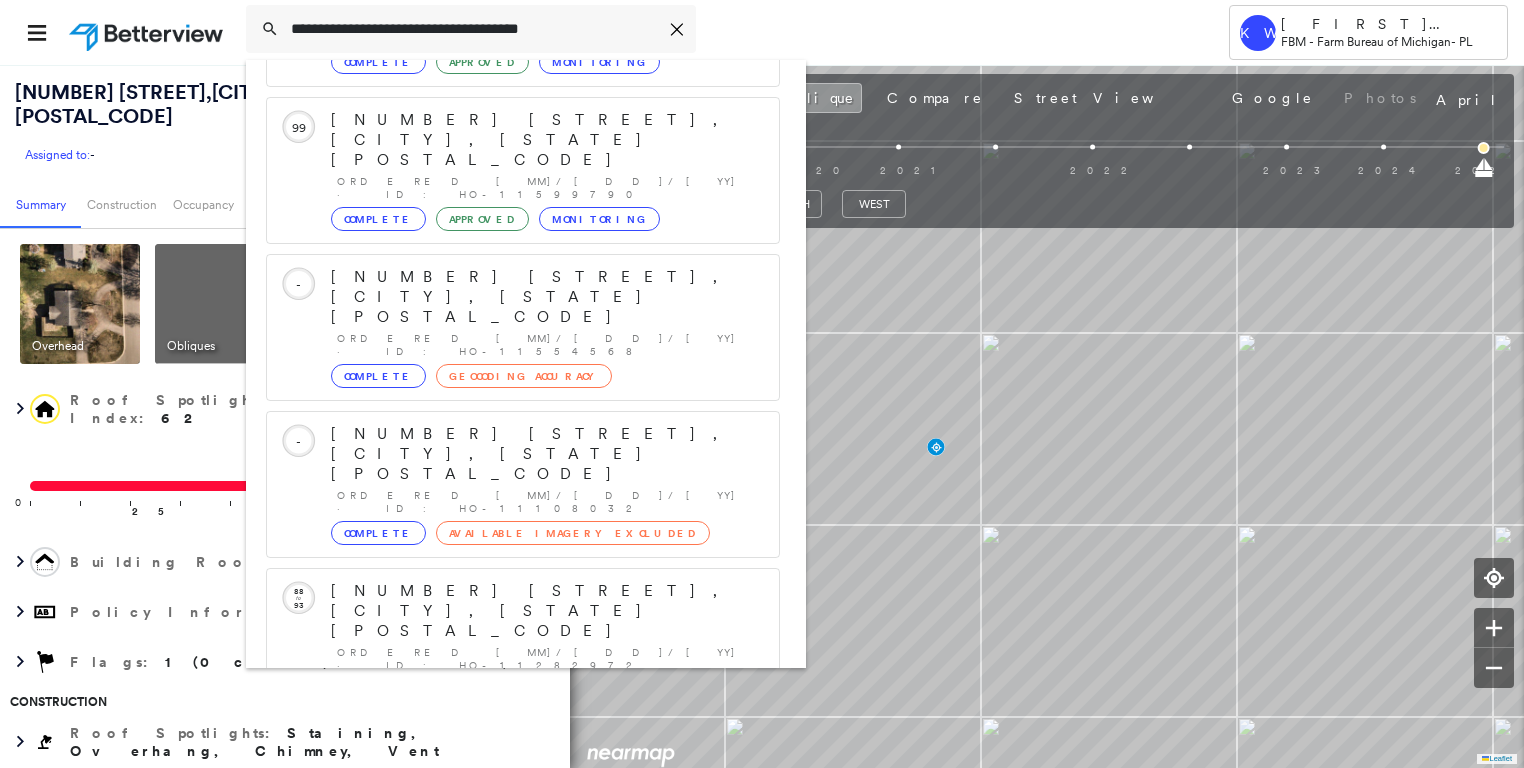 type on "**********" 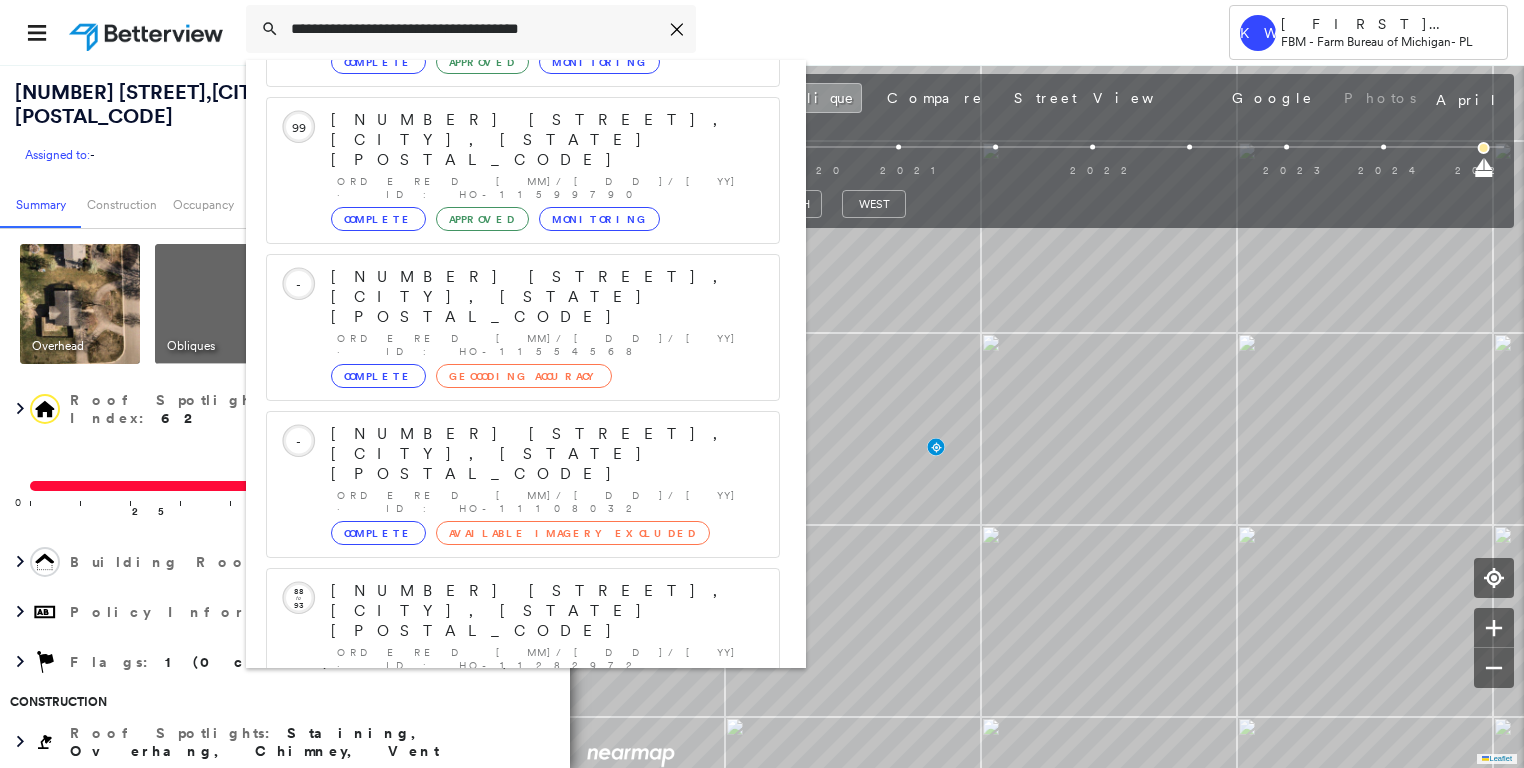 click 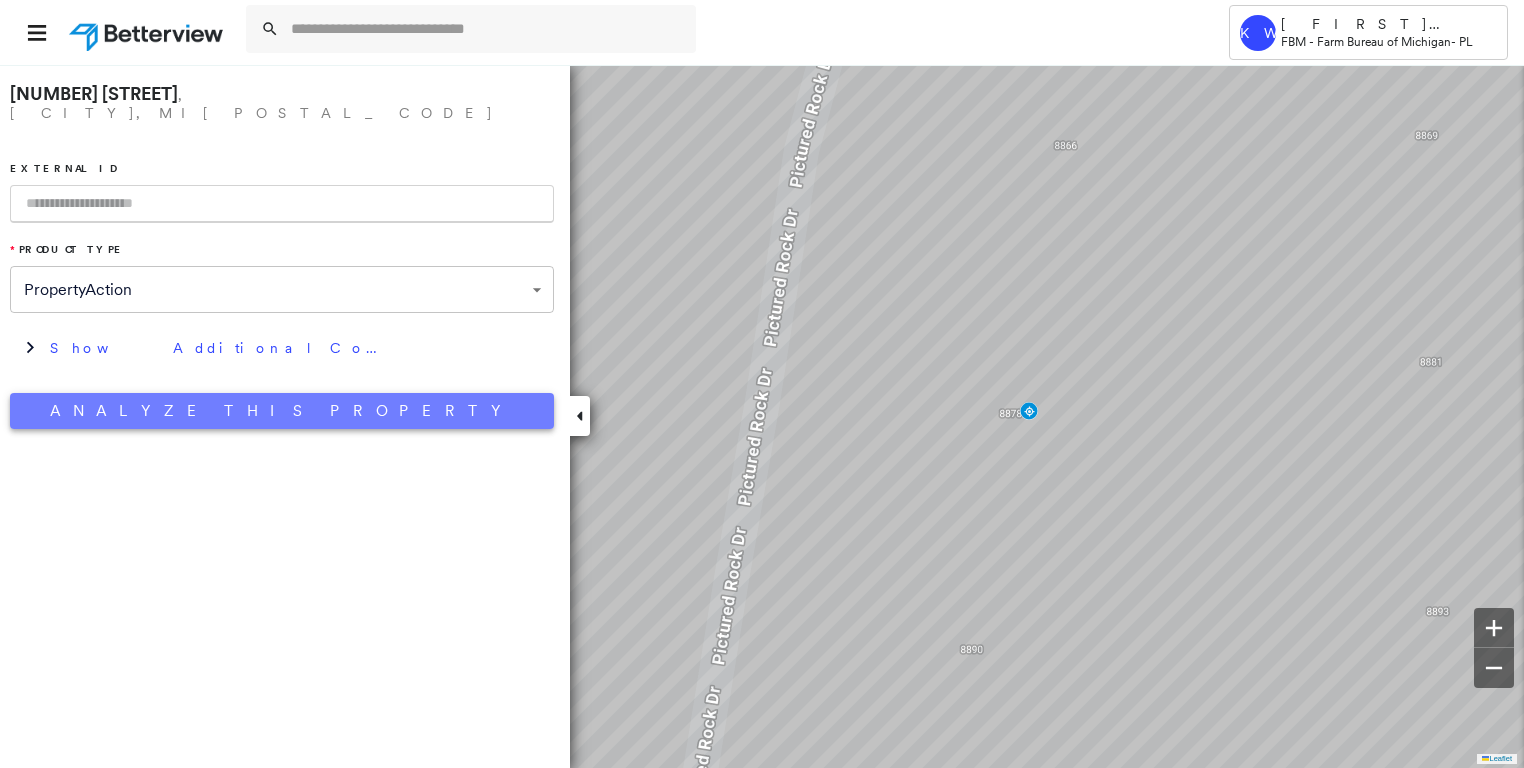 click on "Analyze This Property" at bounding box center [282, 411] 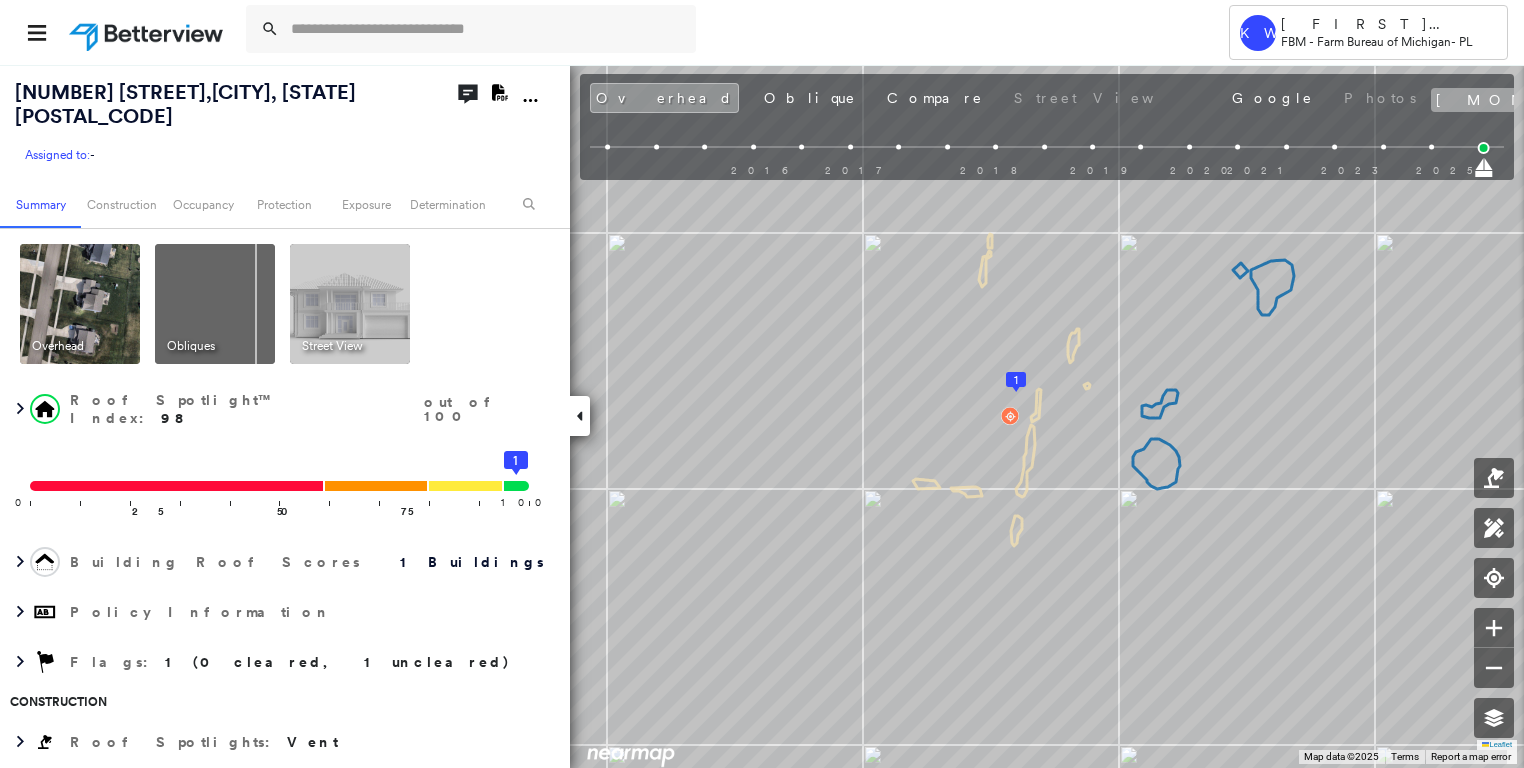 click 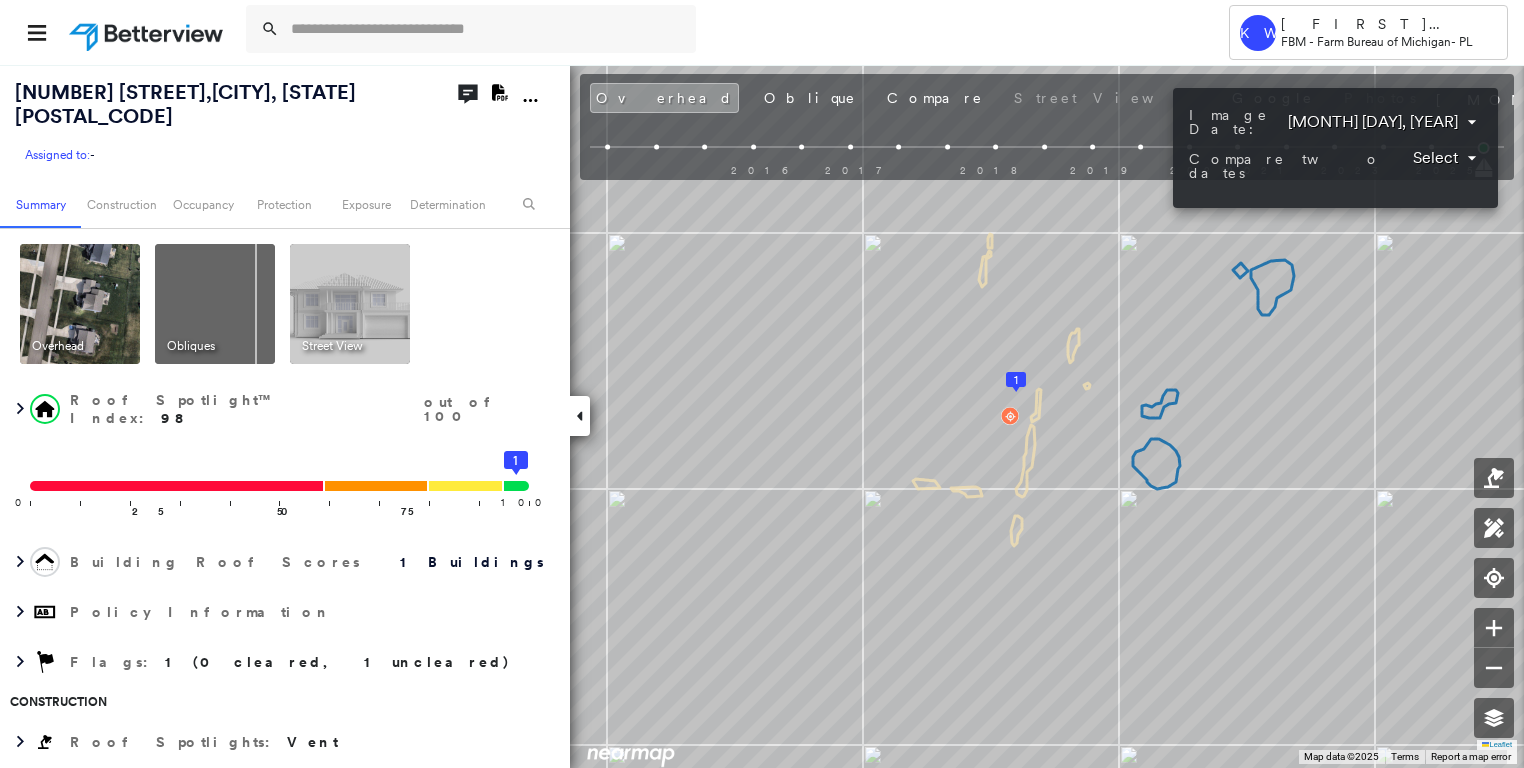 click on "Tower KW Kristina Wallace FBM - Farm Bureau of Michigan  -   PL [NUMBER] [STREET],  [CITY], [STATE] [POSTAL_CODE] Assigned to:  - Assigned to:  - Assigned to:  - Open Comments Download PDF Report Summary Construction Occupancy Protection Exposure Determination Overhead Obliques Street View Roof Spotlight™ Index :  98 out of 100 0 100 25 50 75 1 Building Roof Scores 1 Buildings Policy Information Flags :  1 (0 cleared, 1 uncleared) Construction Roof Spotlights :  Vent Property Features :  Patio Furniture, Playground Roof Size & Shape :  1 building  - Gable | Asphalt Shingle Occupancy Place Detail Protection Exposure FEMA Risk Index Determination Flags :  1 (0 cleared, 1 uncleared) Uncleared Flags (1) Cleared Flags  (0) Low Low Priority Flagged [MM]/[DD]/[YY] Clear Action Taken New Entry History Quote/New Business Terms & Conditions Added ACV Endorsement Added Cosmetic Endorsement Inspection/Loss Control Report Information Added to Inspection Survey Onsite Inspection Ordered Determined No Inspection Needed General" at bounding box center (762, 384) 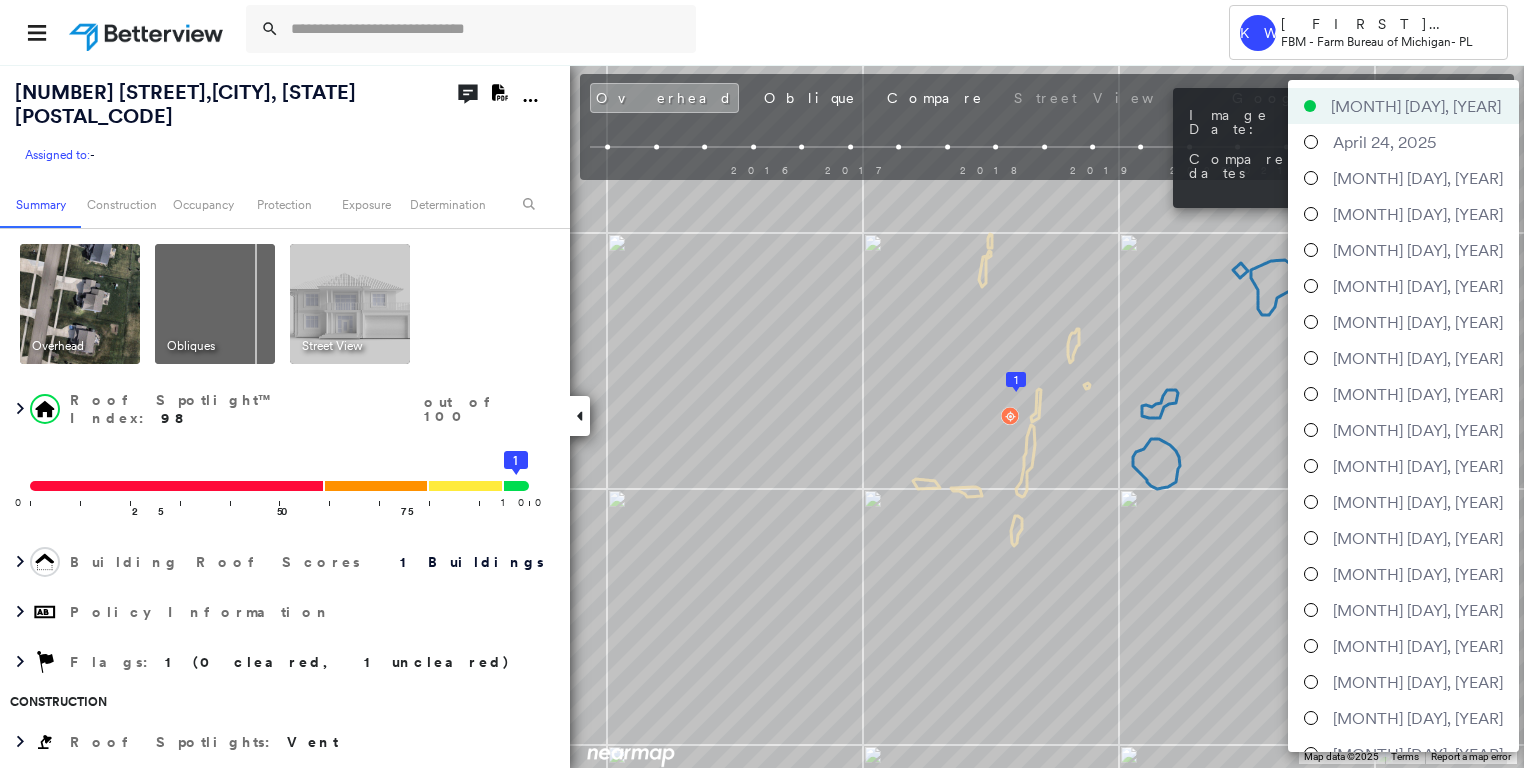 click on "[MONTH] [DAY], [YEAR]" at bounding box center [1418, 682] 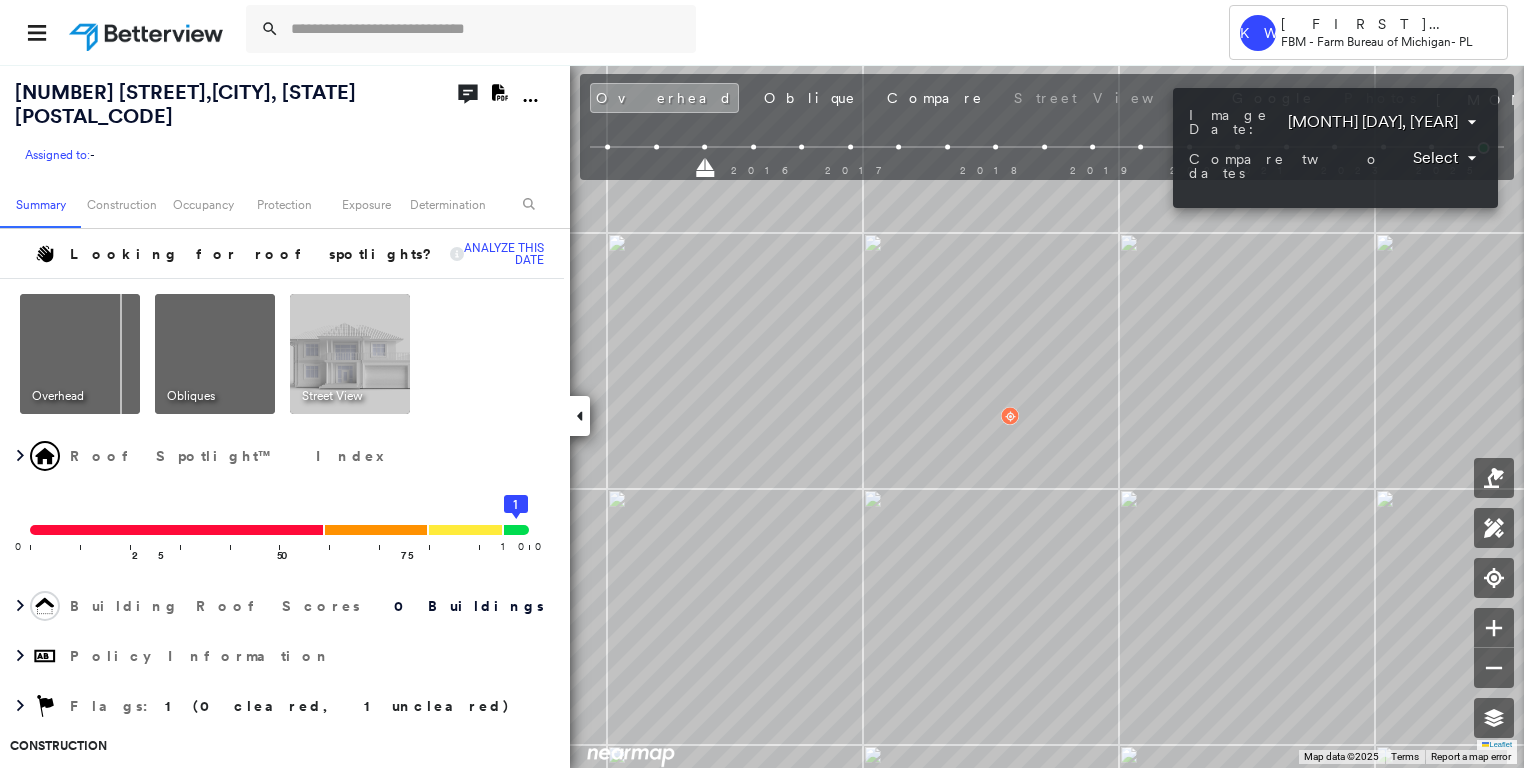 click on "Tower KW Kristina Wallace FBM - Farm Bureau of Michigan  -   PL [NUMBER] [STREET],  [CITY], [STATE] [POSTAL_CODE] Assigned to:  - Assigned to:  - Assigned to:  - Open Comments Download PDF Report Summary Construction Occupancy Protection Exposure Determination Overhead Obliques Street View Roof Spotlight™ Index 0 100 25 50 75 1 Building Roof Scores 0 Buildings Policy Information Flags :  1 (0 cleared, 1 uncleared) Construction Occupancy Place Detail Protection Exposure FEMA Risk Index Determination Flags :  1 (0 cleared, 1 uncleared) Uncleared Flags (1) Cleared Flags  (0) Low Low Priority Flagged [MM]/[DD]/[YY] Clear Action Taken New Entry History Quote/New Business Terms & Conditions Added ACV Endorsement Added Cosmetic Endorsement Inspection/Loss Control Report Information Added to Inspection Survey General Save Save" at bounding box center (762, 384) 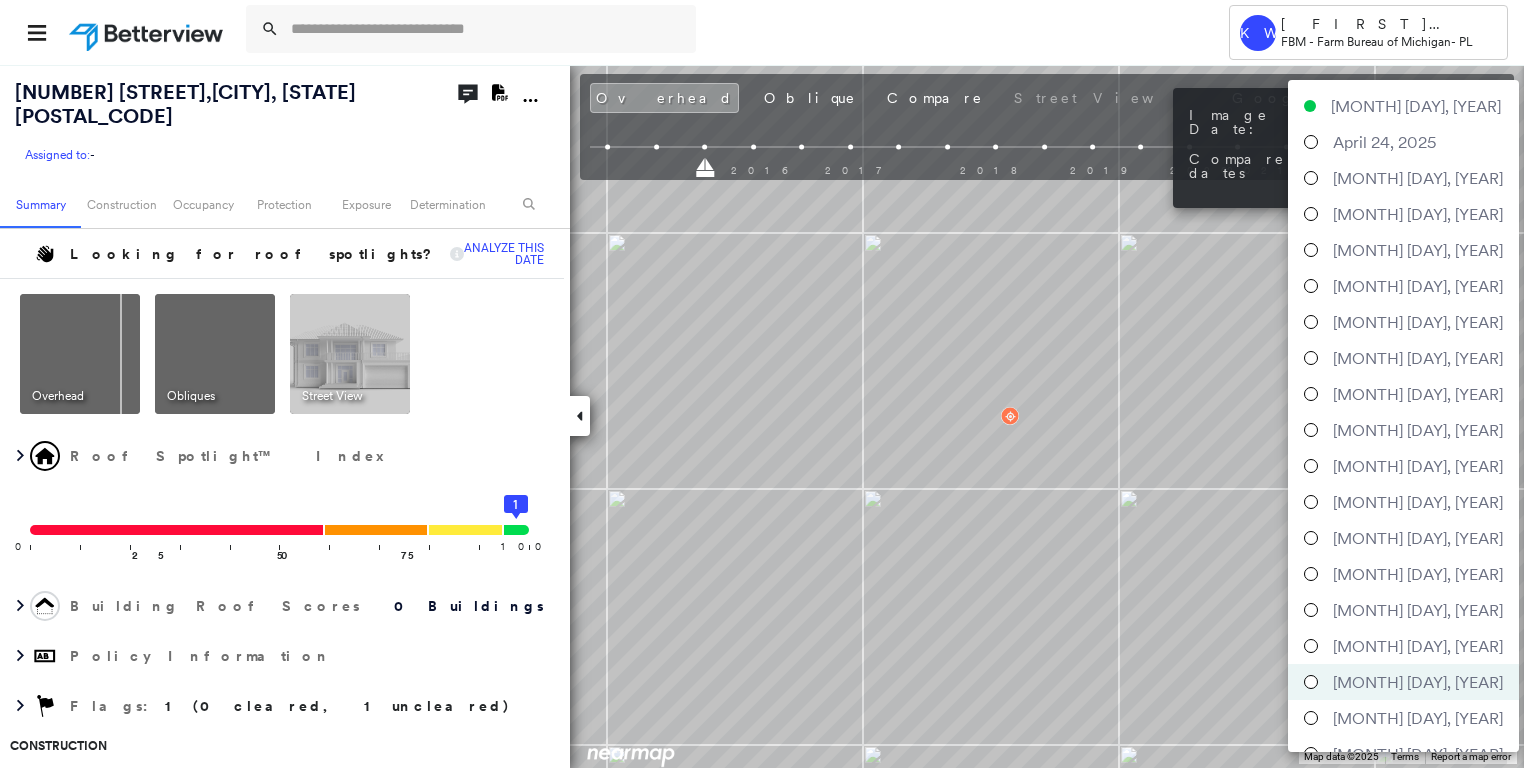 click on "[MONTH] [DAY], [YEAR]" at bounding box center [1418, 502] 